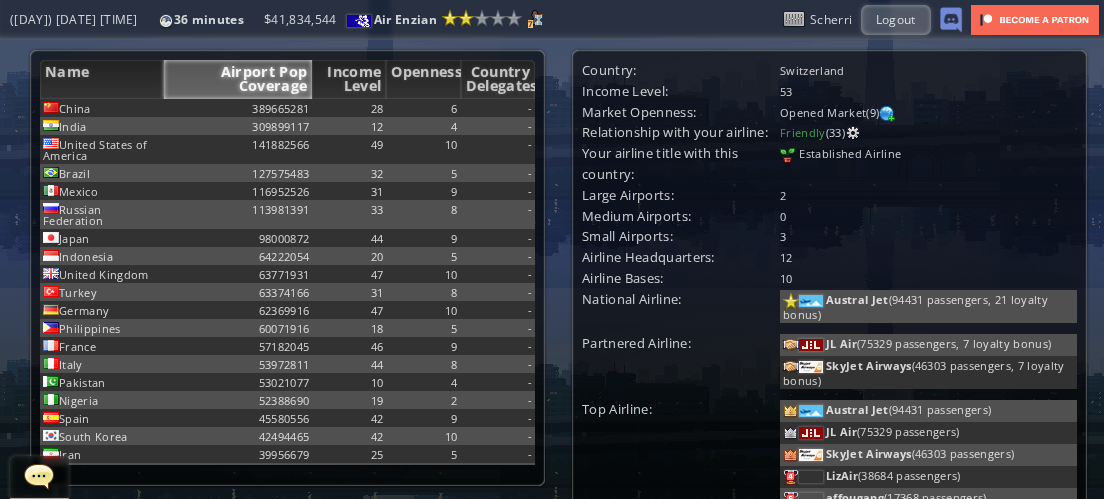 scroll, scrollTop: 0, scrollLeft: 0, axis: both 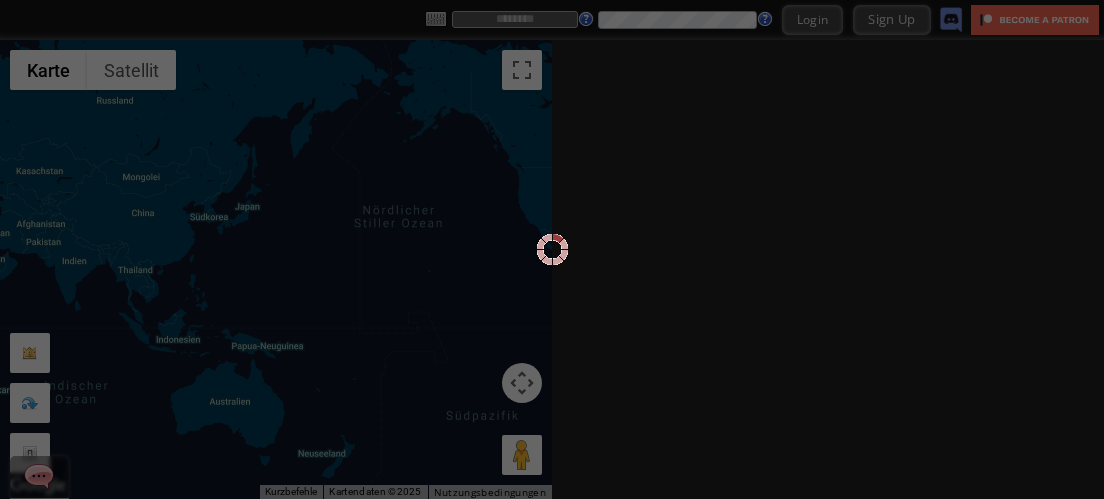 click at bounding box center [552, 249] 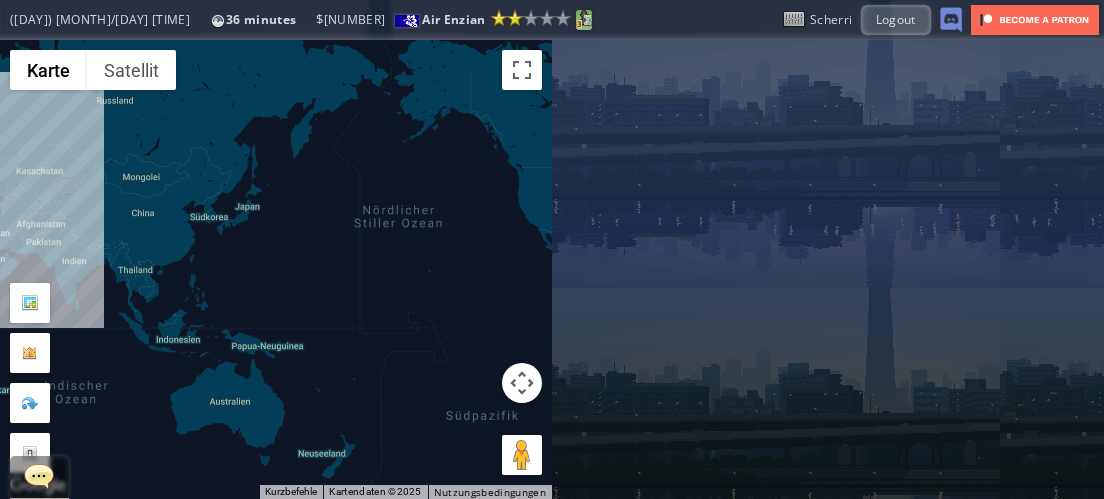 click at bounding box center [584, 18] 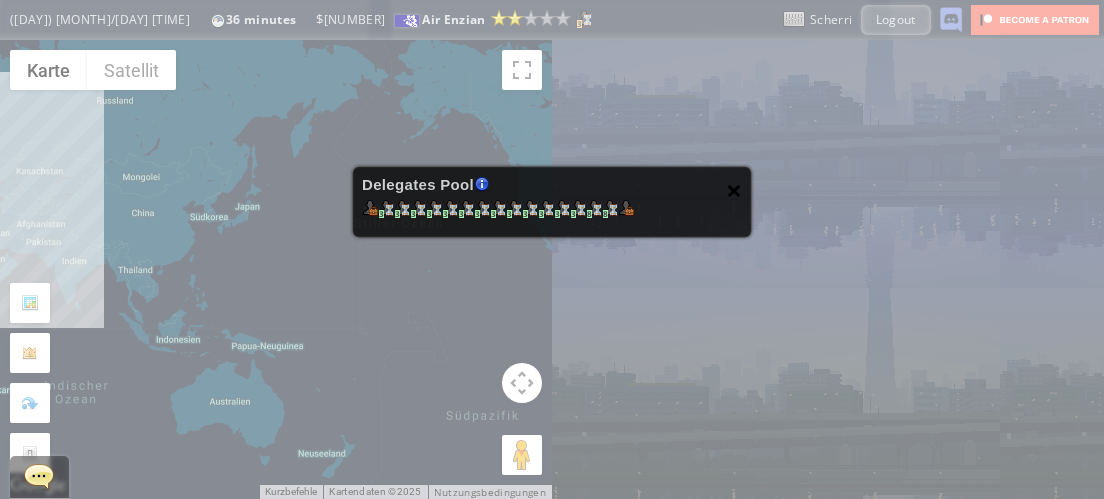 click on "×" at bounding box center (734, 190) 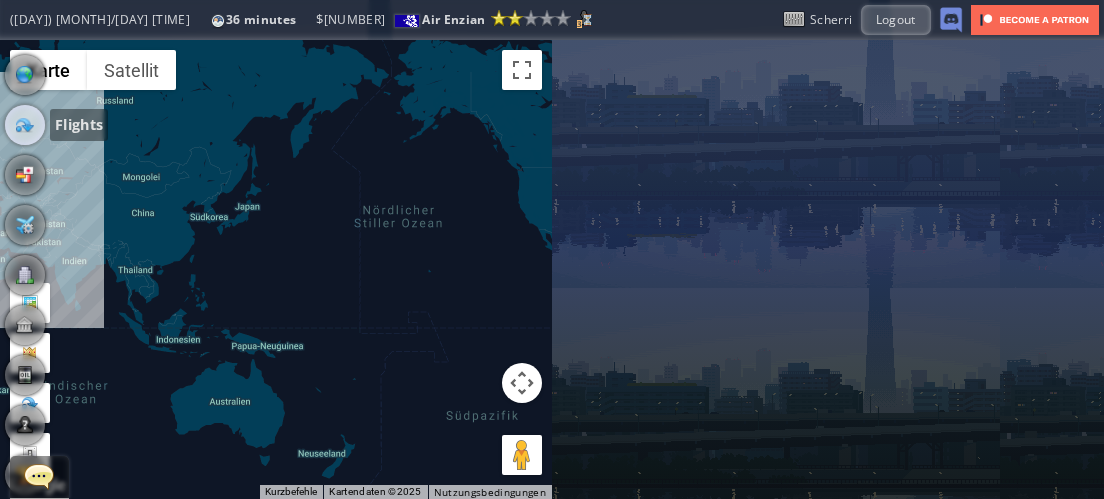 click at bounding box center [25, 125] 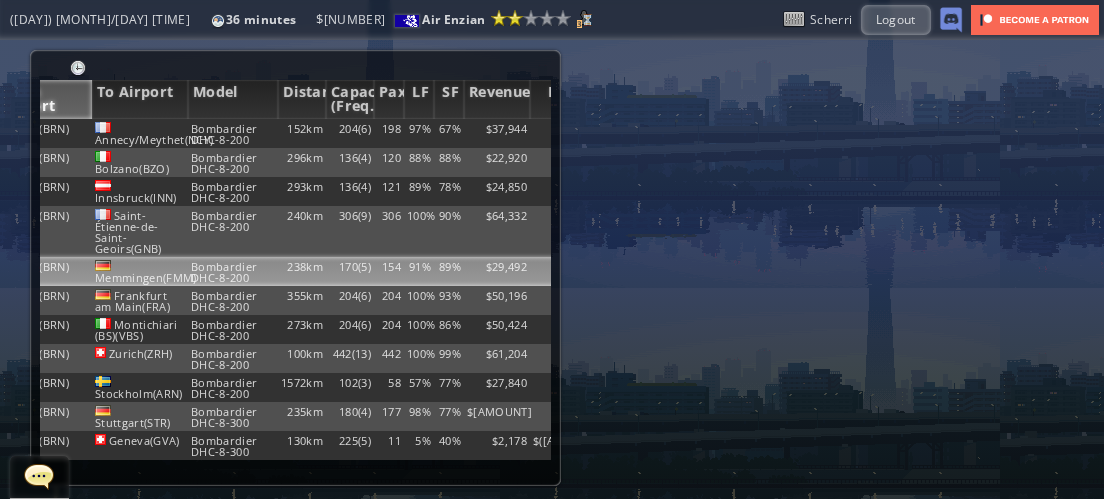 scroll, scrollTop: 0, scrollLeft: 0, axis: both 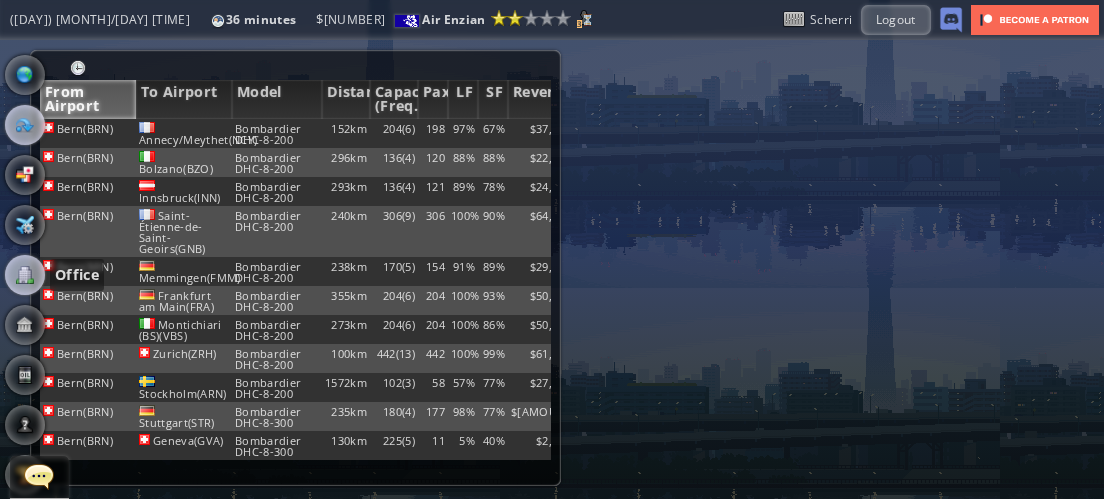 click at bounding box center (25, 275) 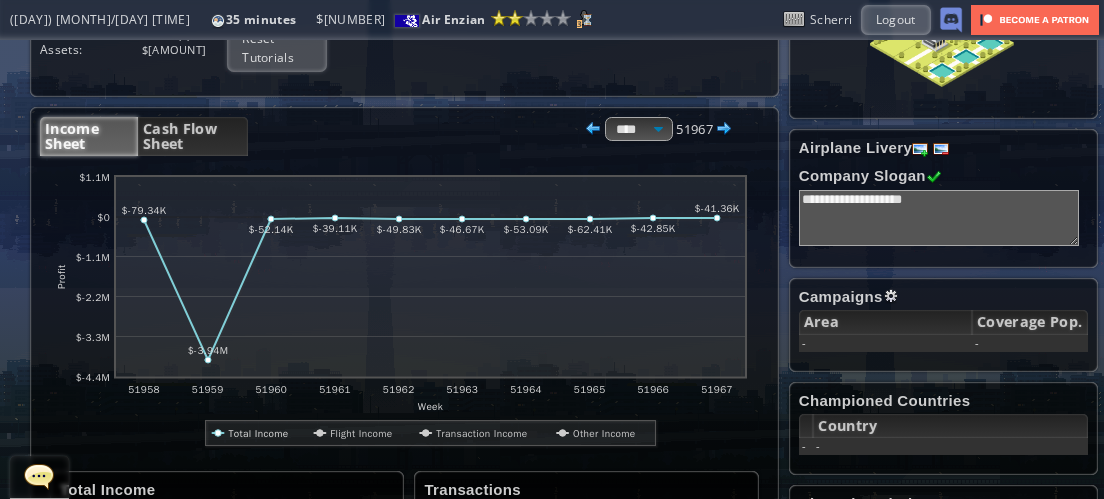 scroll, scrollTop: 300, scrollLeft: 0, axis: vertical 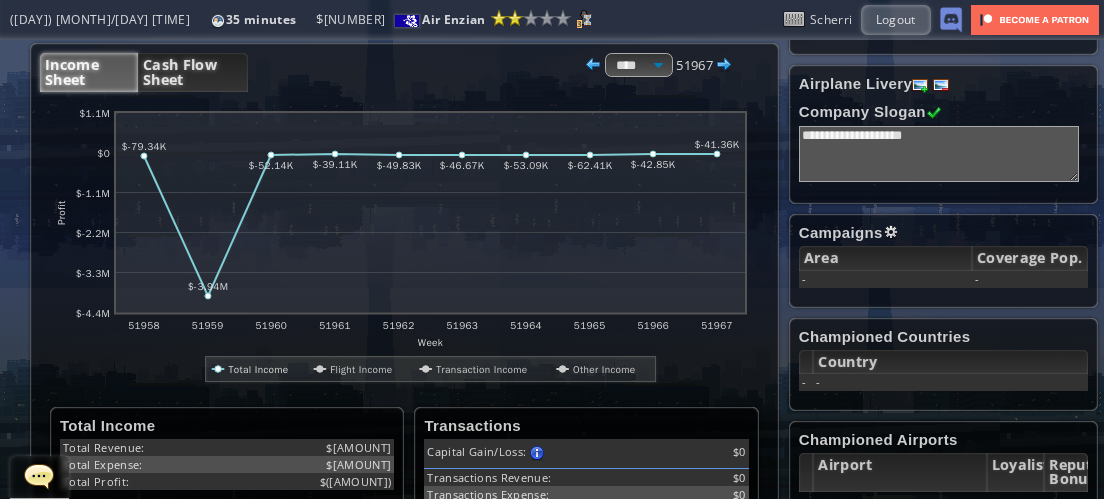 click on "Cash Flow Sheet" at bounding box center [193, 72] 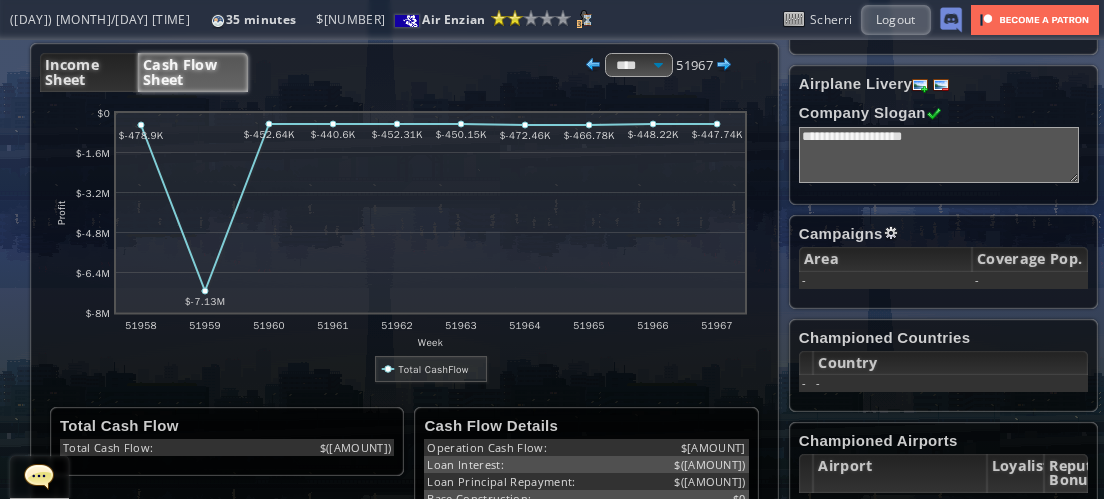 click on "Income Sheet" at bounding box center [89, 72] 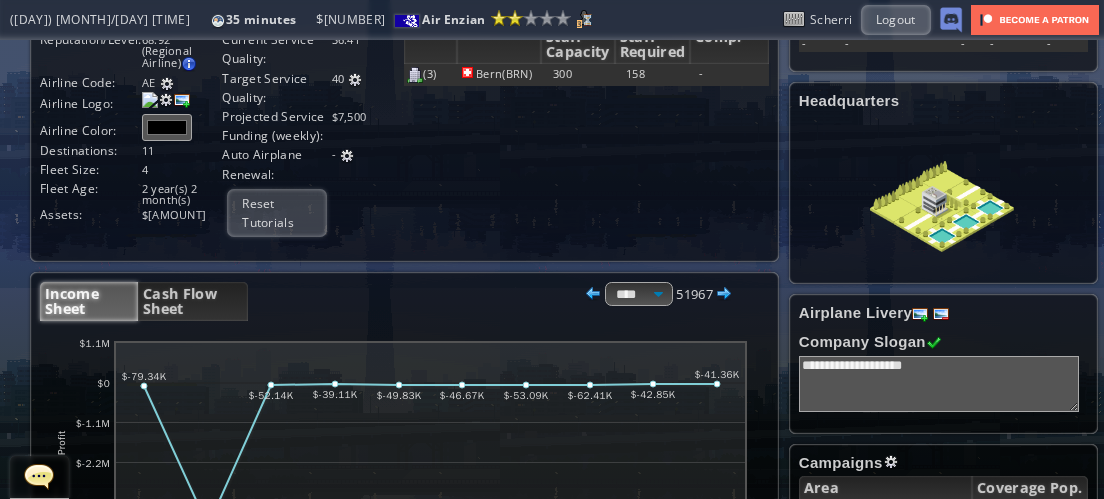 scroll, scrollTop: 0, scrollLeft: 0, axis: both 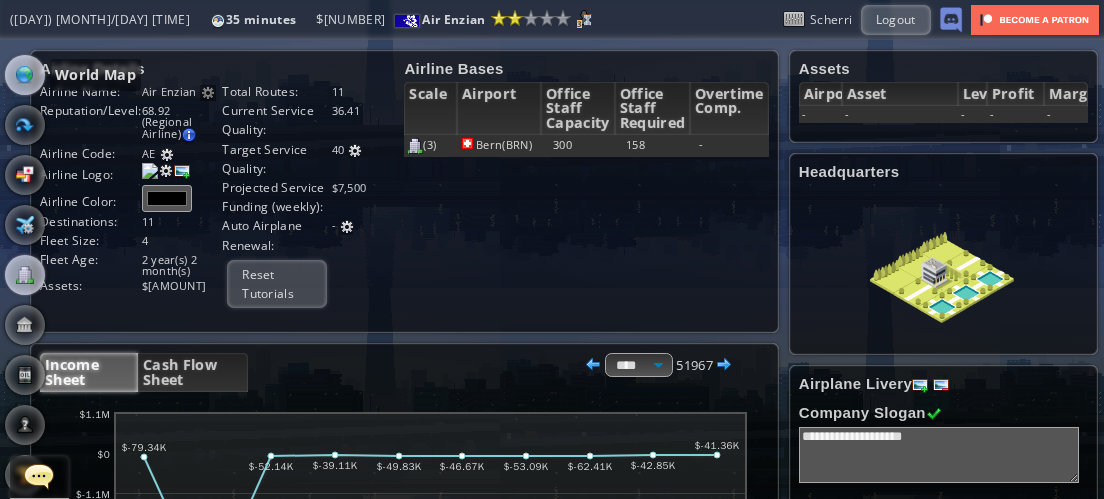 click at bounding box center [25, 75] 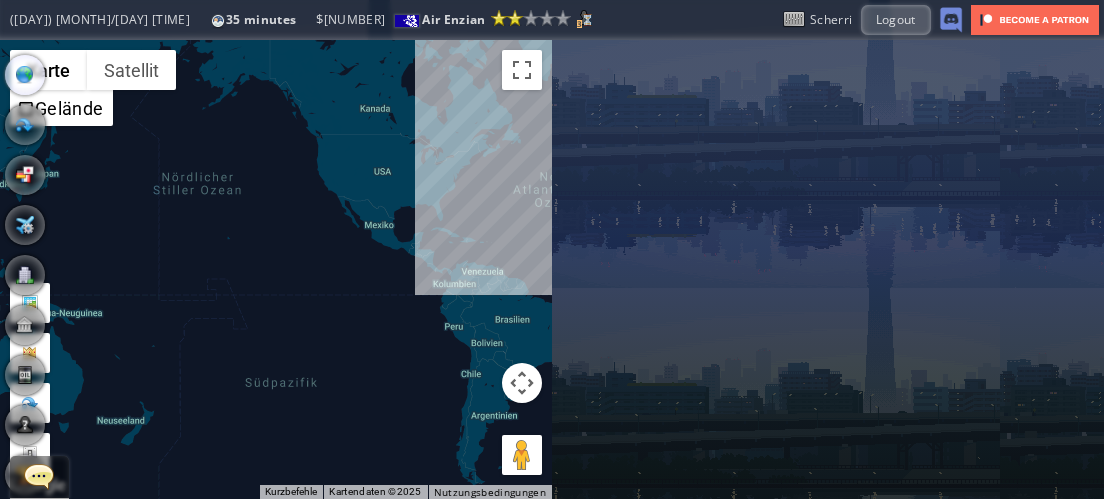 drag, startPoint x: 374, startPoint y: 245, endPoint x: 222, endPoint y: 171, distance: 169.0562 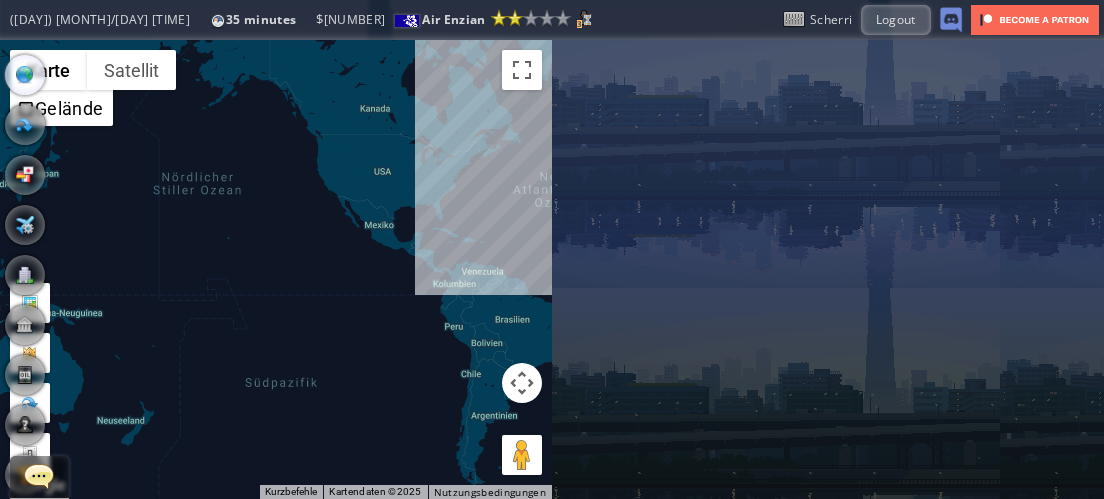 click on "Um von einem Element zum anderen zu gelangen, drückst du die Pfeiltasten entsprechend." at bounding box center [276, 269] 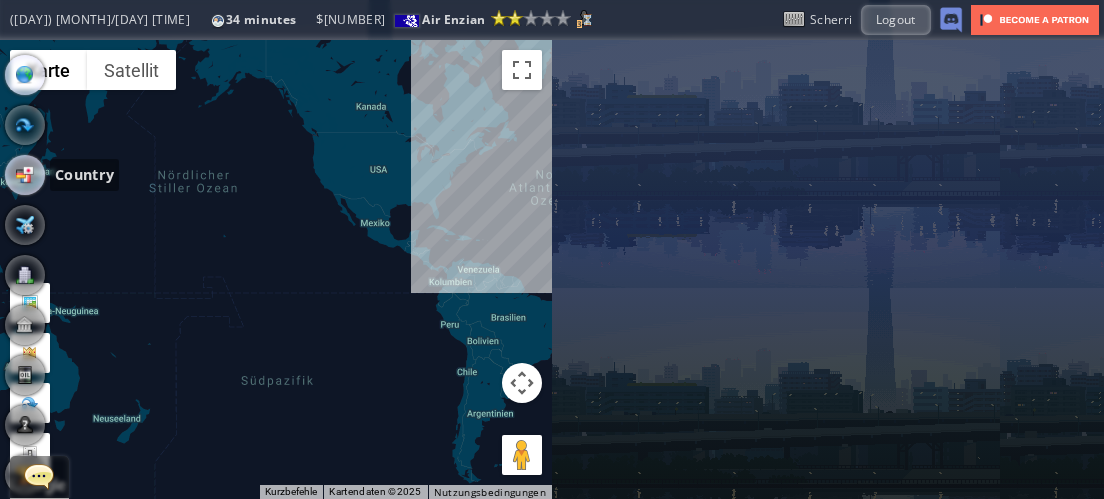 click at bounding box center (25, 175) 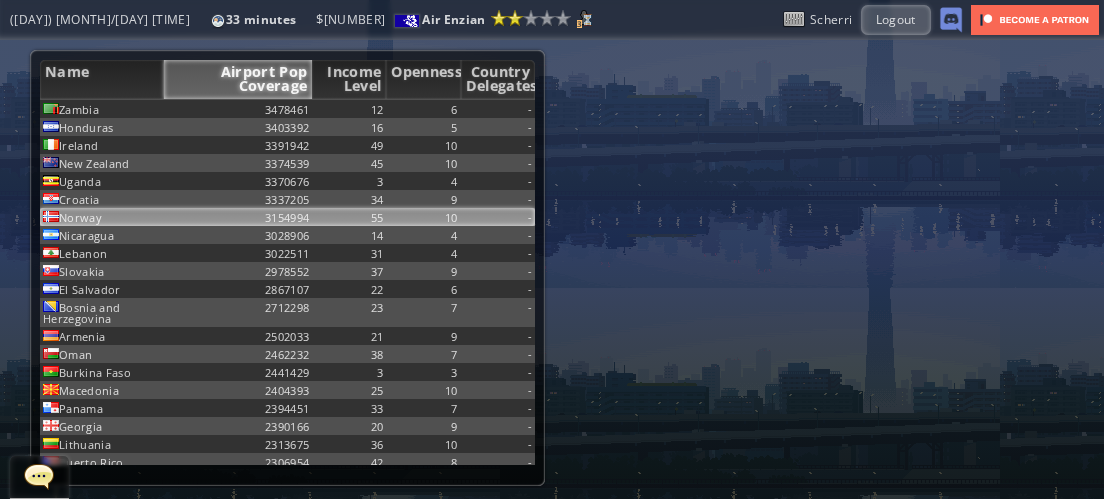 scroll, scrollTop: 1800, scrollLeft: 0, axis: vertical 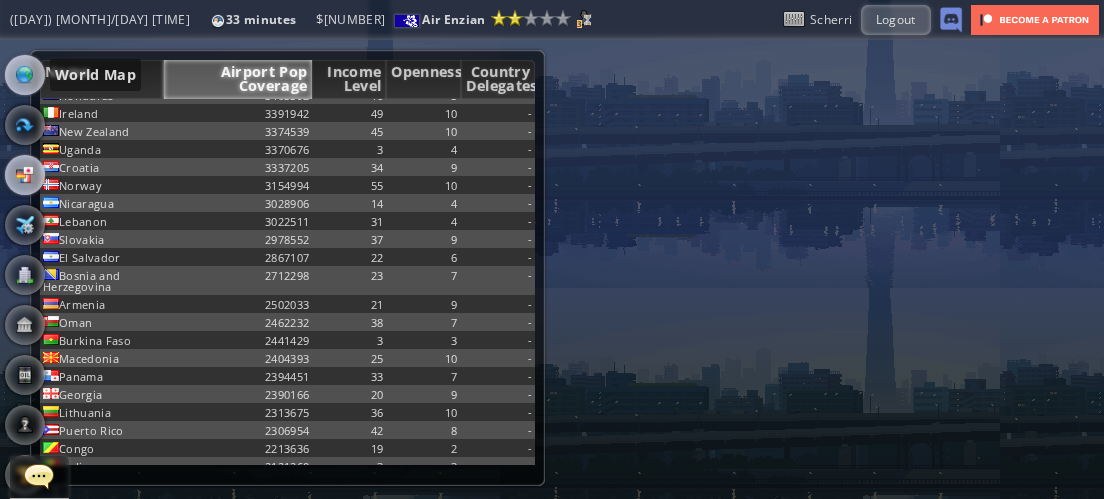 click at bounding box center [25, 75] 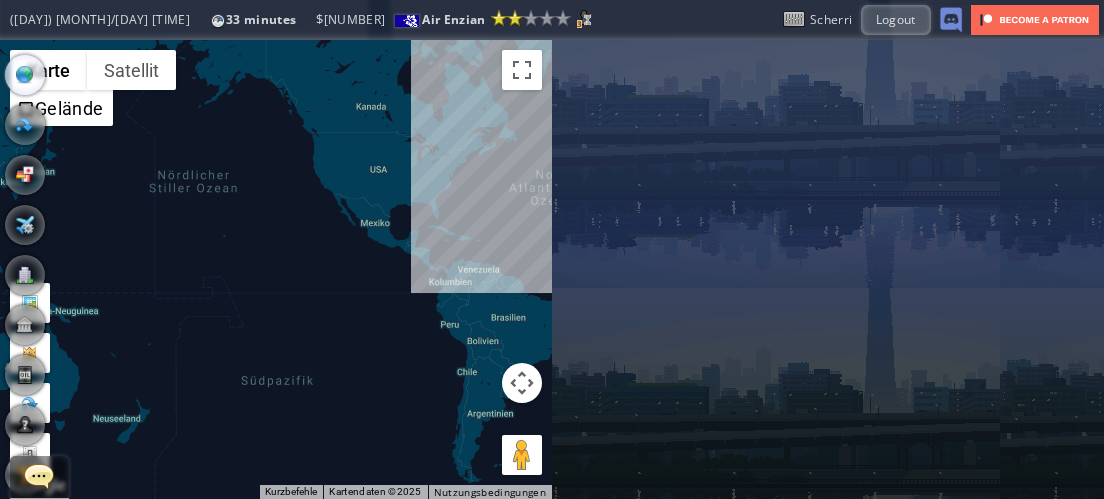 drag, startPoint x: 355, startPoint y: 213, endPoint x: 86, endPoint y: 184, distance: 270.5587 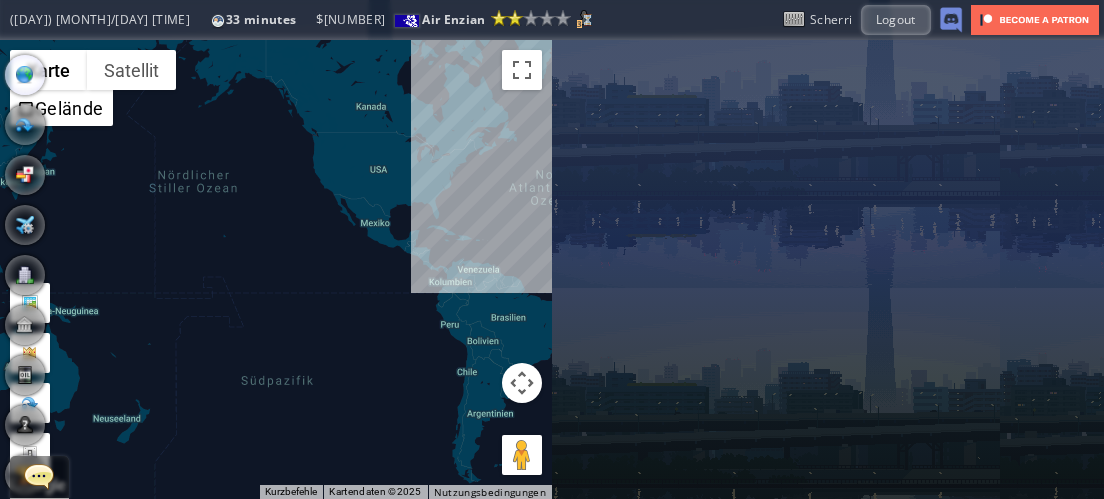 click on "Um von einem Element zum anderen zu gelangen, drückst du die Pfeiltasten entsprechend." at bounding box center (276, 269) 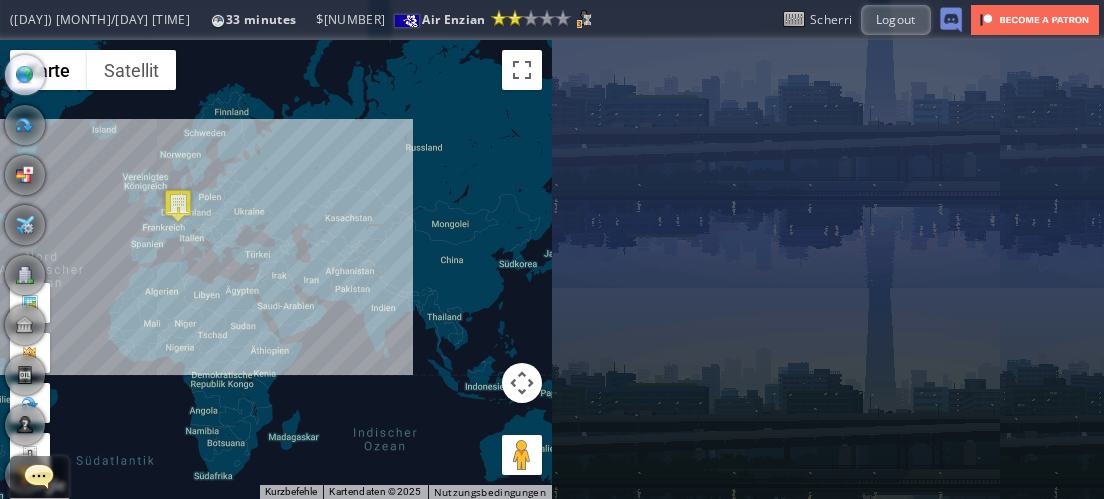 drag, startPoint x: 304, startPoint y: 187, endPoint x: 540, endPoint y: 345, distance: 284.00705 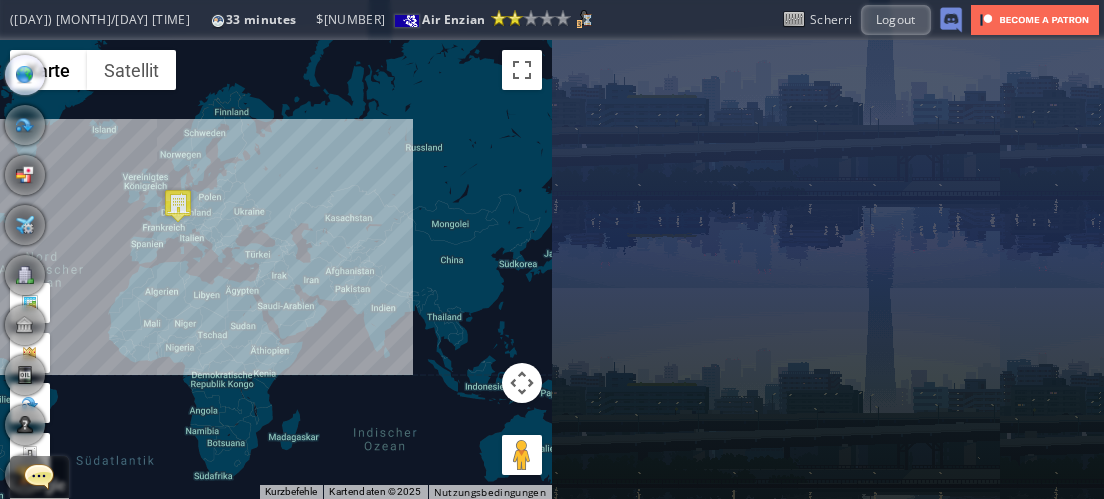 click on "Um von einem Element zum anderen zu gelangen, drückst du die Pfeiltasten entsprechend." at bounding box center (276, 269) 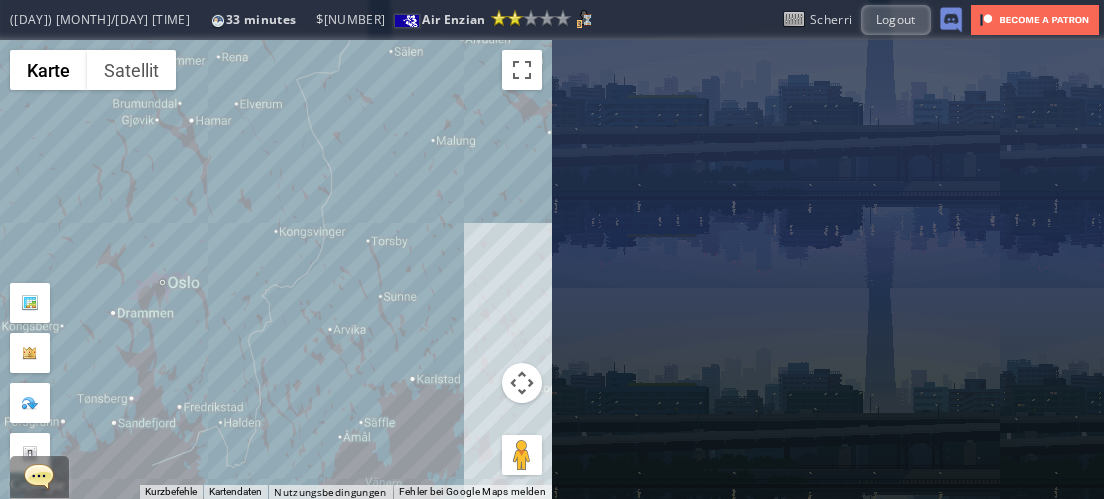 click on "Um von einem Element zum anderen zu gelangen, drückst du die Pfeiltasten entsprechend." at bounding box center [276, 269] 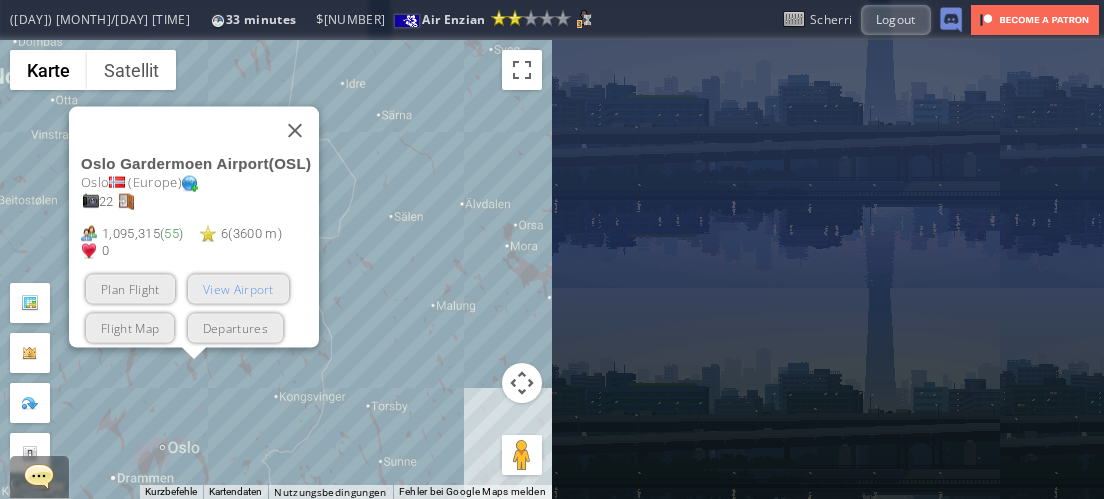 click on "View Airport" at bounding box center [238, 288] 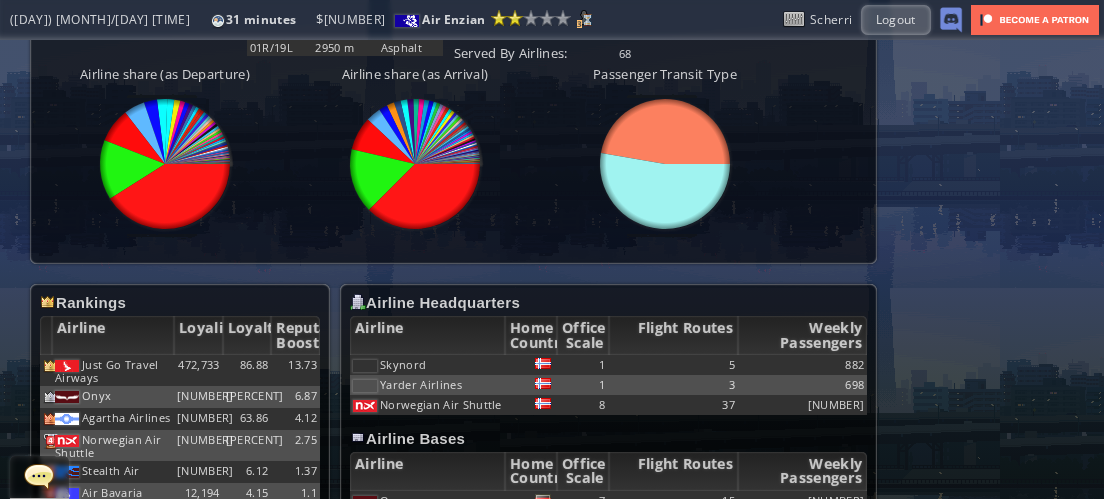 scroll, scrollTop: 1101, scrollLeft: 0, axis: vertical 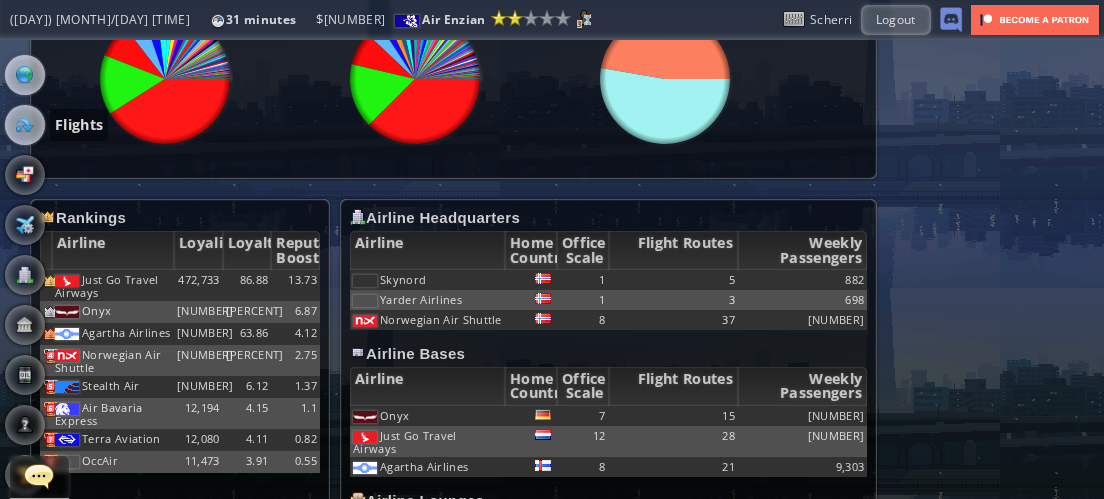 click at bounding box center (25, 125) 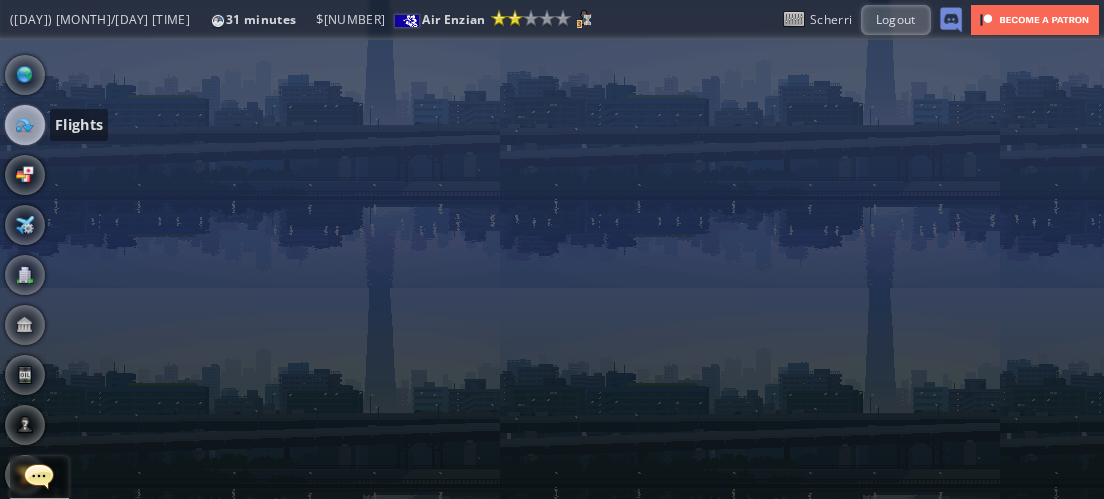 scroll, scrollTop: 0, scrollLeft: 0, axis: both 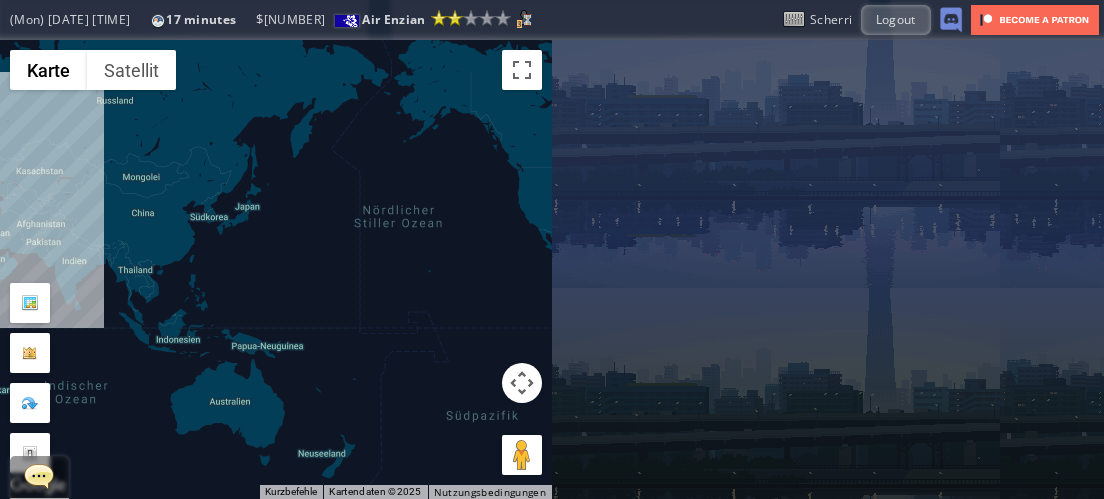 drag, startPoint x: 251, startPoint y: 163, endPoint x: 274, endPoint y: 149, distance: 26.925823 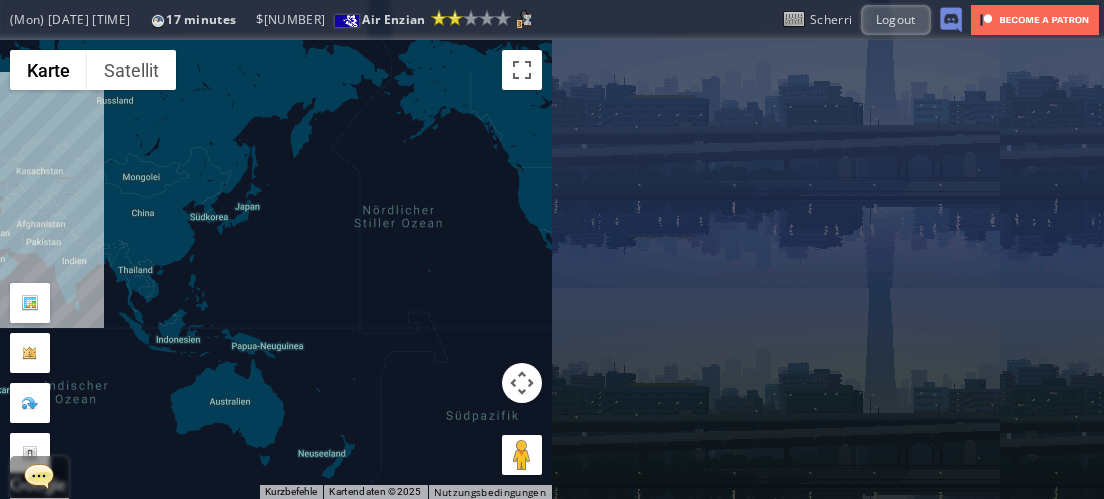 click on "Um von einem Element zum anderen zu gelangen, drückst du die Pfeiltasten entsprechend." at bounding box center [276, 269] 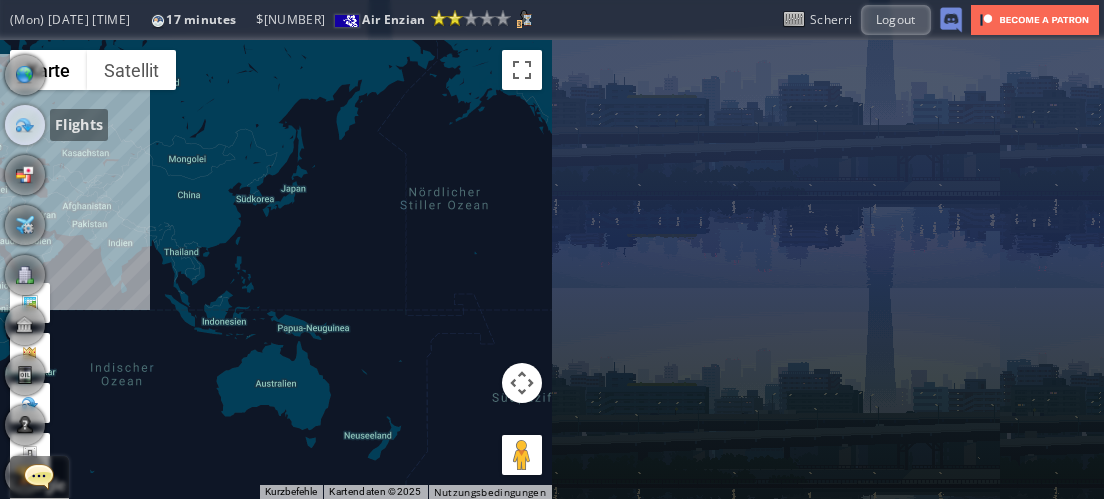click at bounding box center [25, 125] 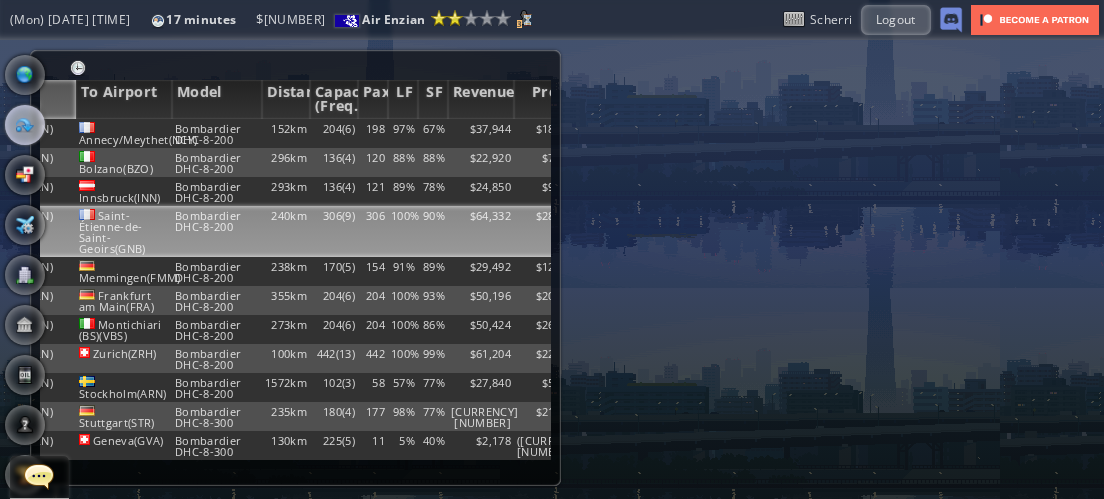 scroll, scrollTop: 0, scrollLeft: 93, axis: horizontal 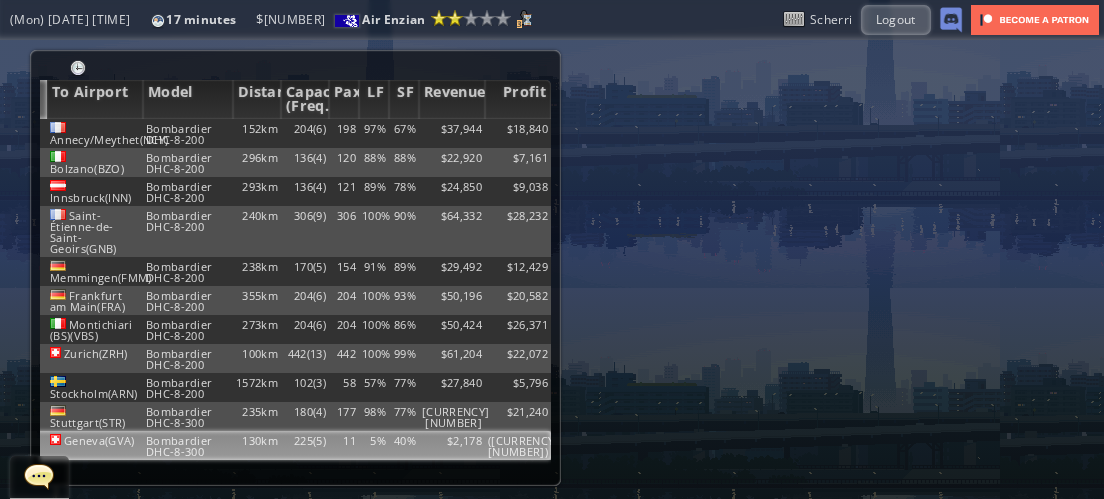 click on "5%" at bounding box center [374, 133] 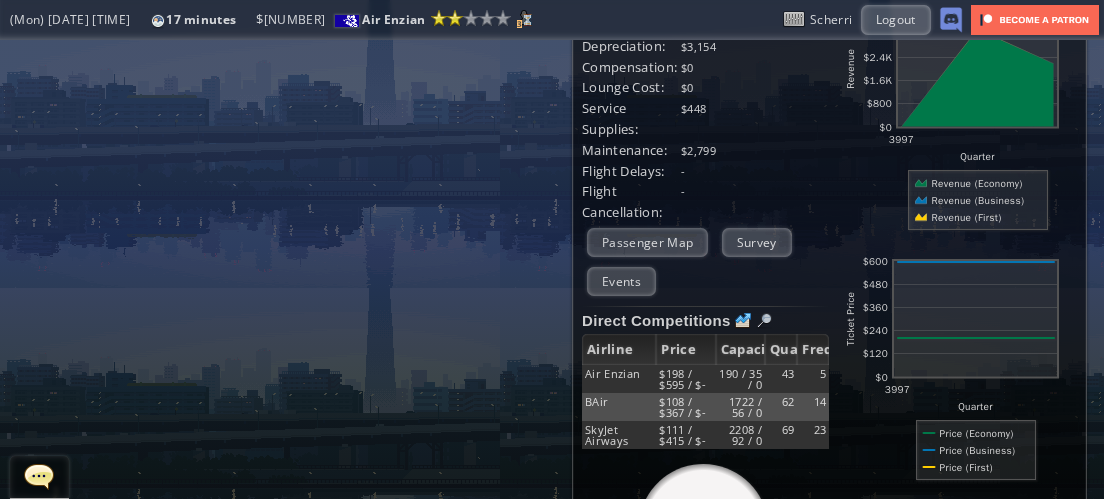 scroll, scrollTop: 600, scrollLeft: 0, axis: vertical 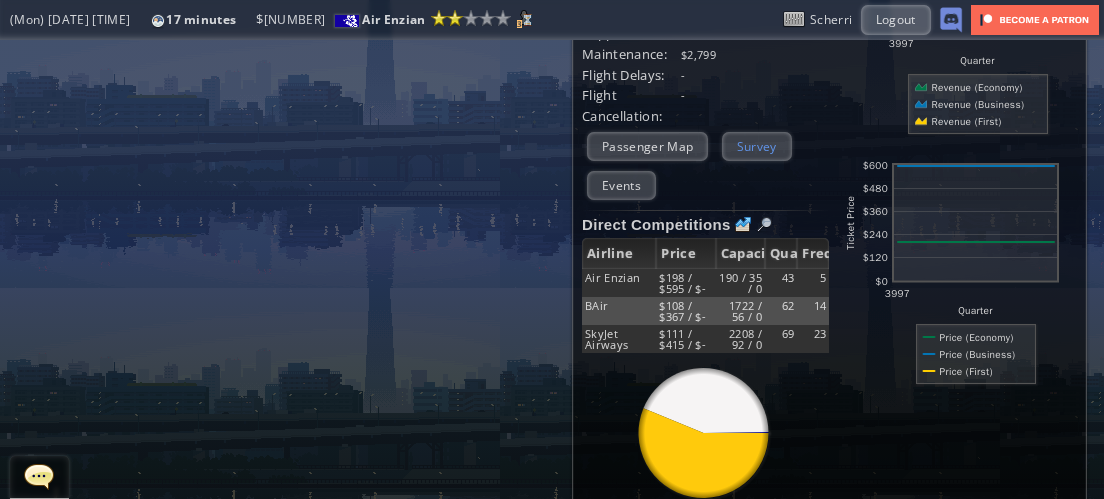 click on "Survey" at bounding box center [757, 146] 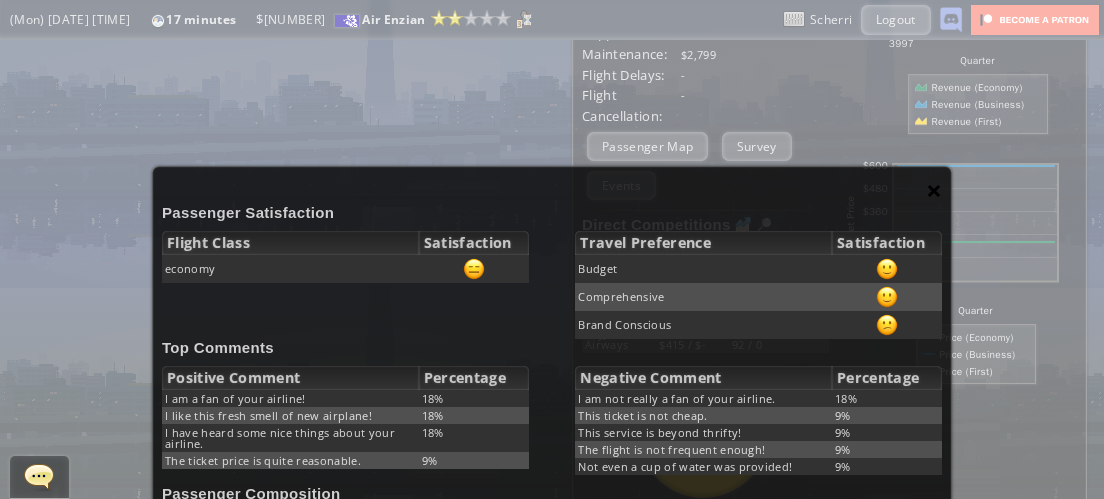 click on "×" at bounding box center [934, 190] 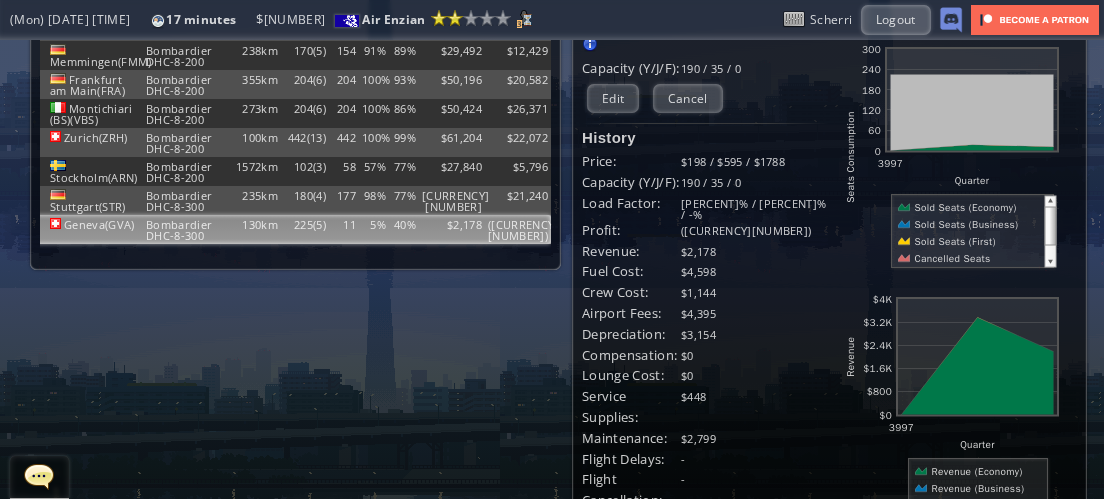 scroll, scrollTop: 0, scrollLeft: 0, axis: both 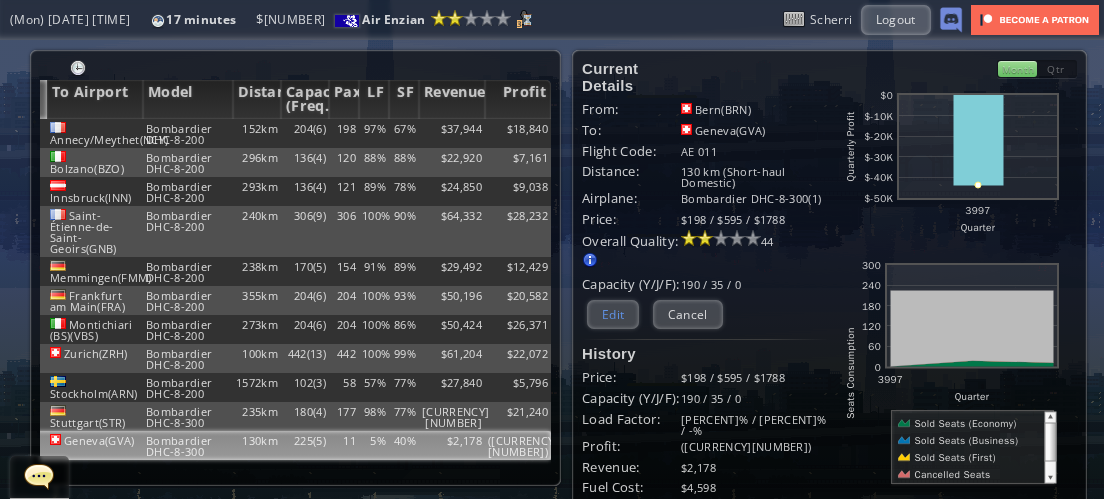 click on "Edit" at bounding box center (613, 314) 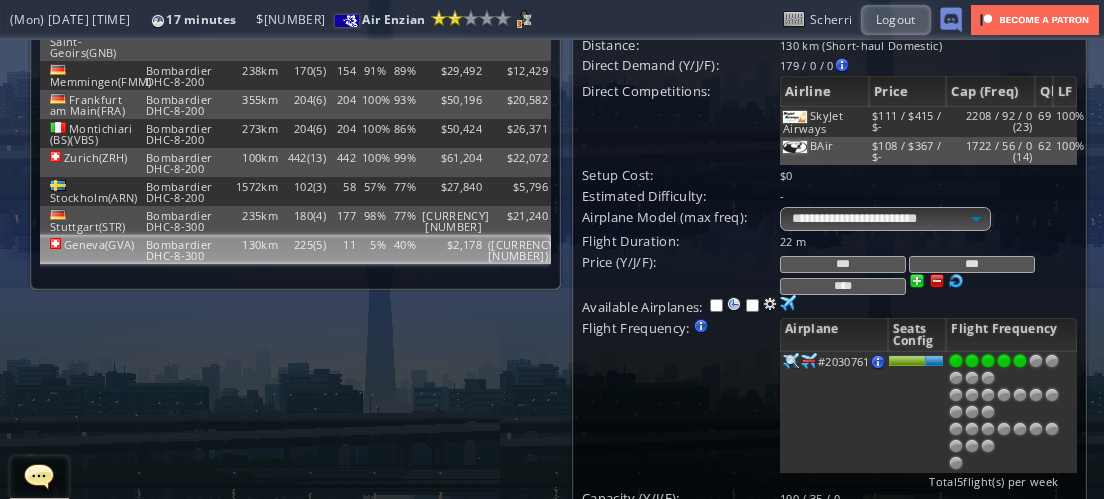 scroll, scrollTop: 200, scrollLeft: 0, axis: vertical 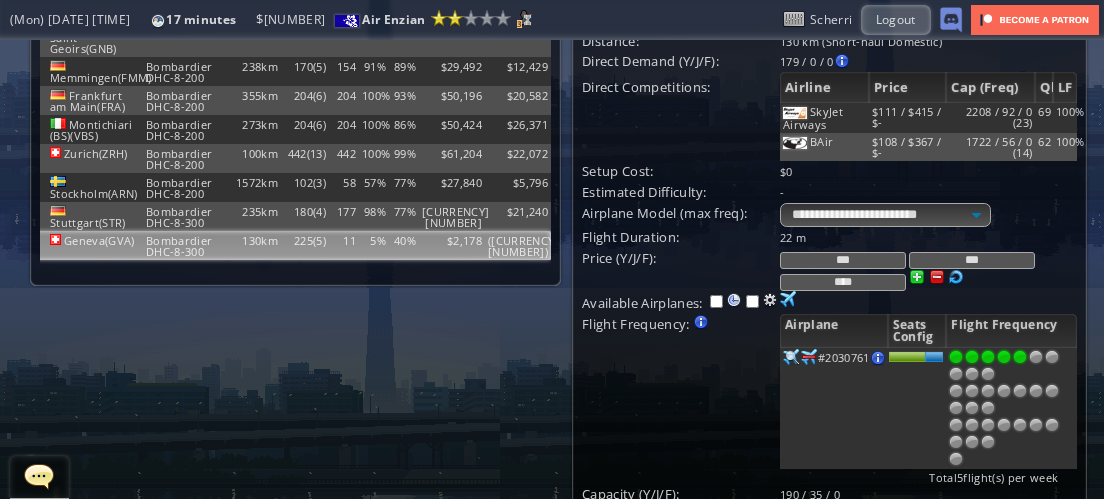 click at bounding box center (937, 277) 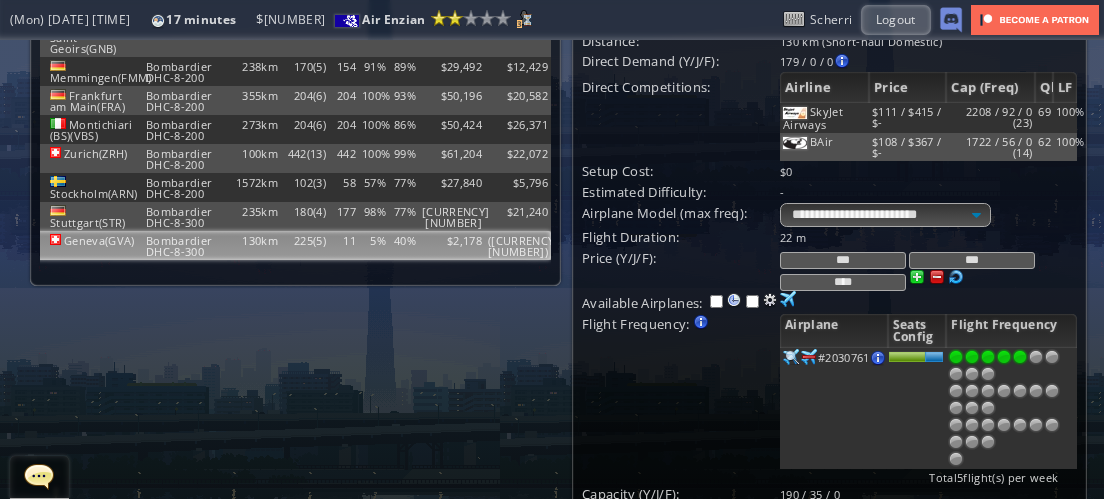 click at bounding box center [937, 277] 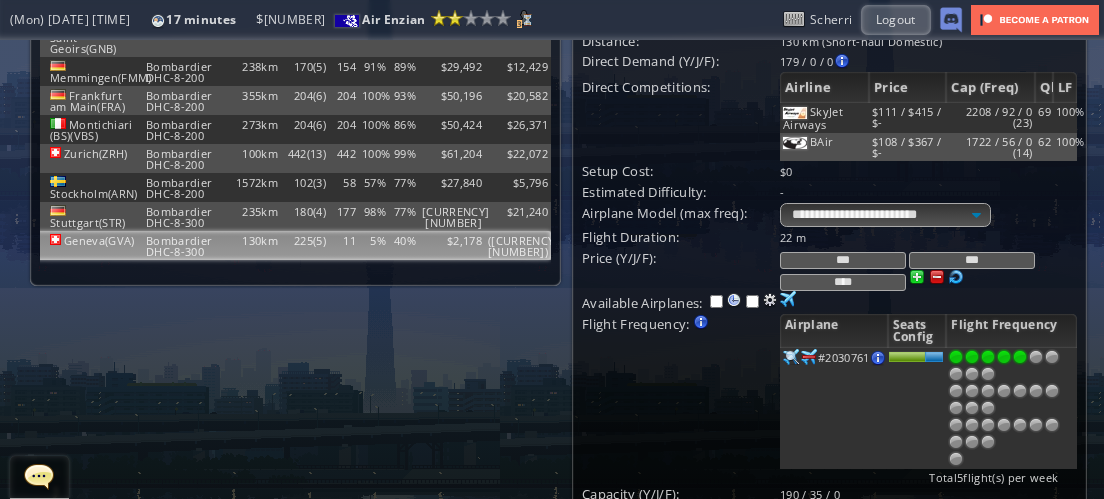 click at bounding box center (937, 277) 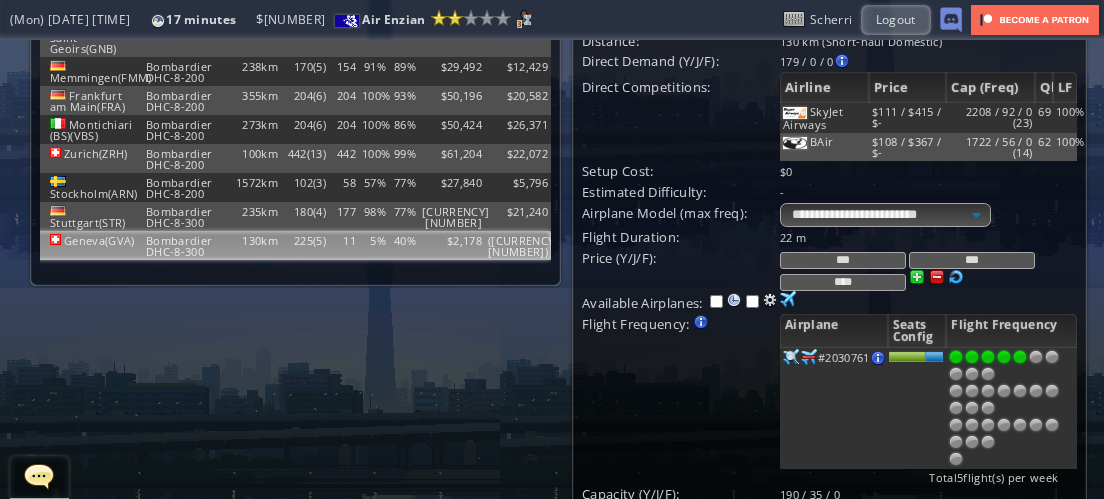 click at bounding box center (937, 277) 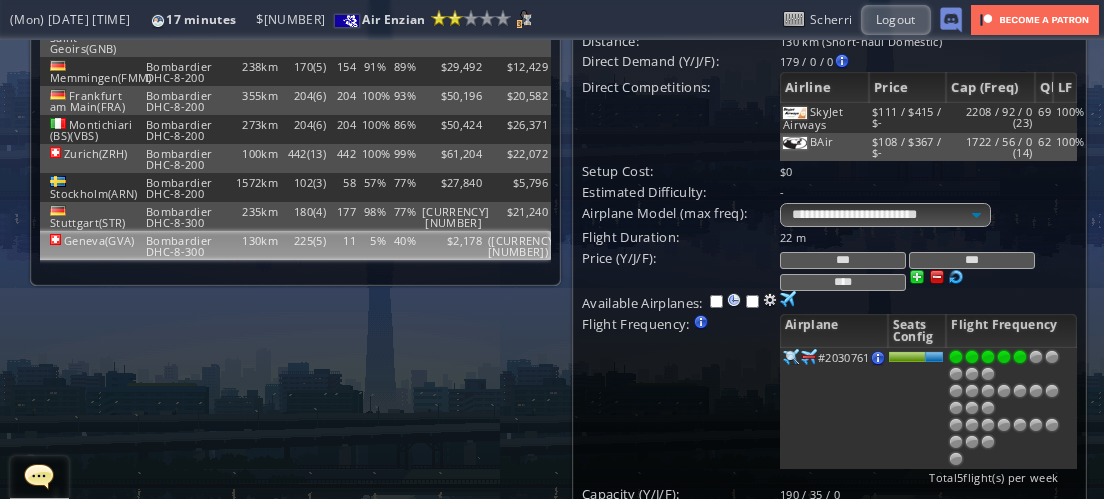 click at bounding box center (937, 277) 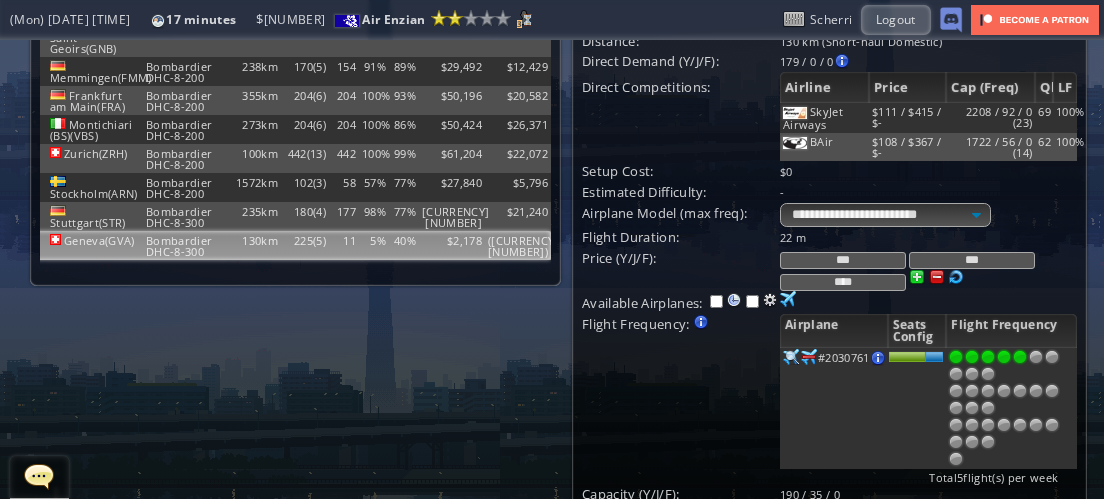 click at bounding box center (937, 277) 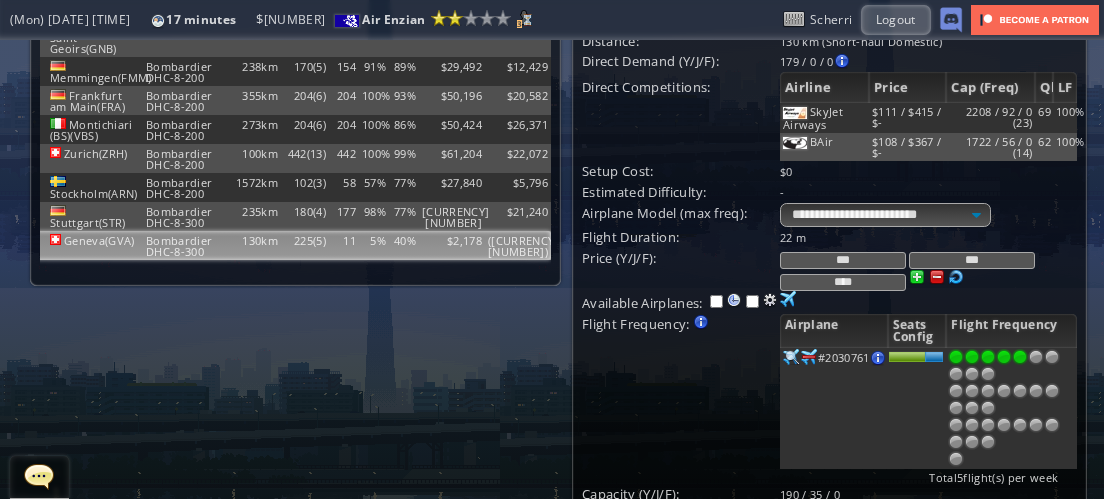 click at bounding box center (937, 277) 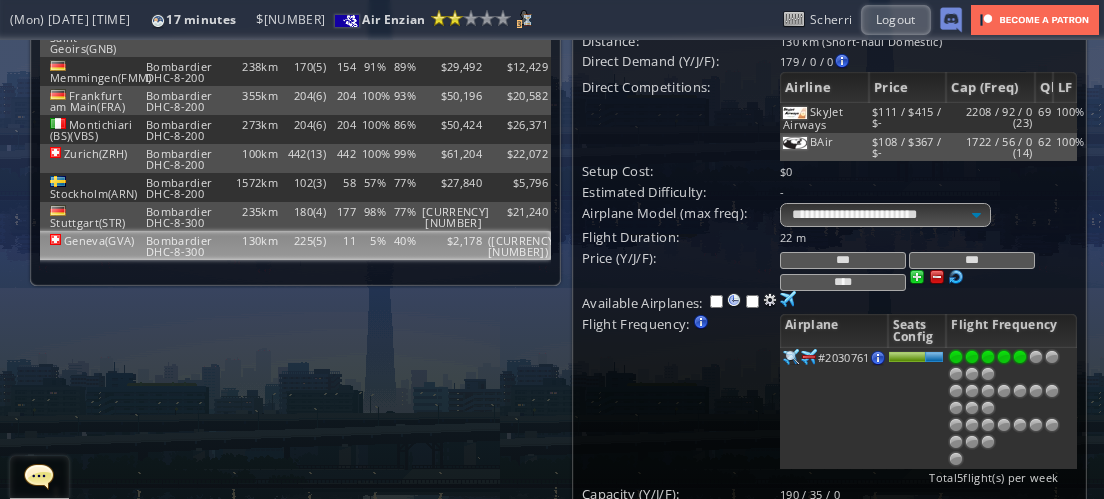 click at bounding box center (937, 277) 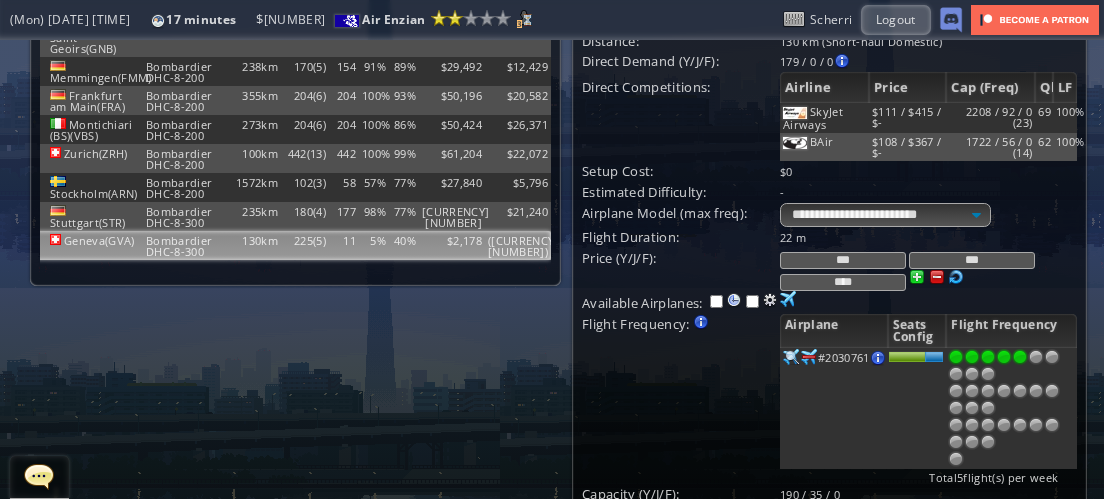 click at bounding box center (917, 277) 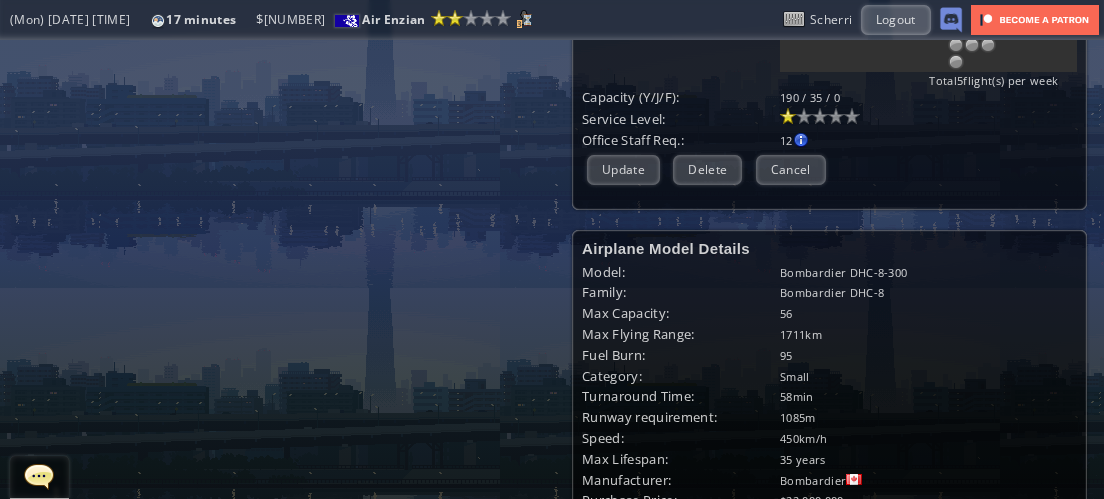 scroll, scrollTop: 600, scrollLeft: 0, axis: vertical 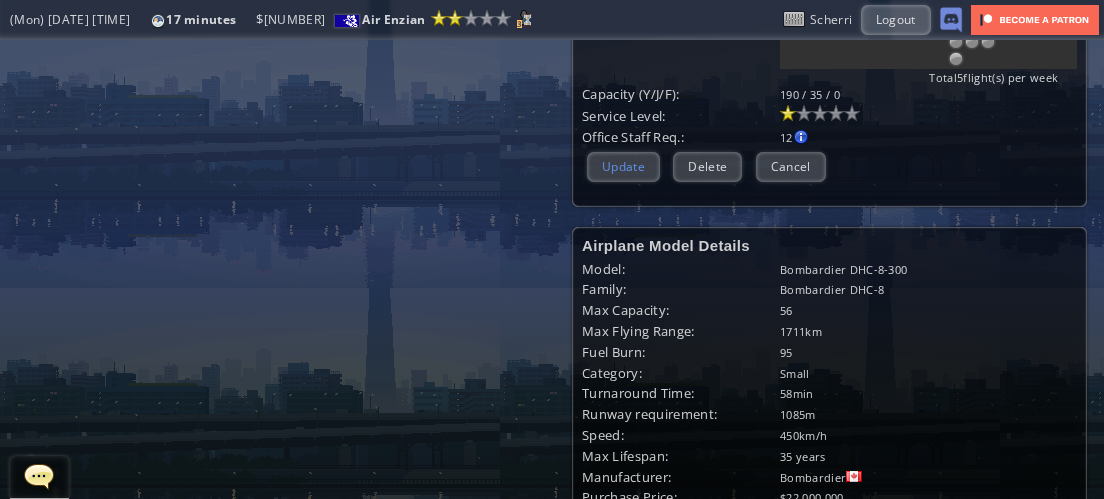 click on "Update" at bounding box center [623, 166] 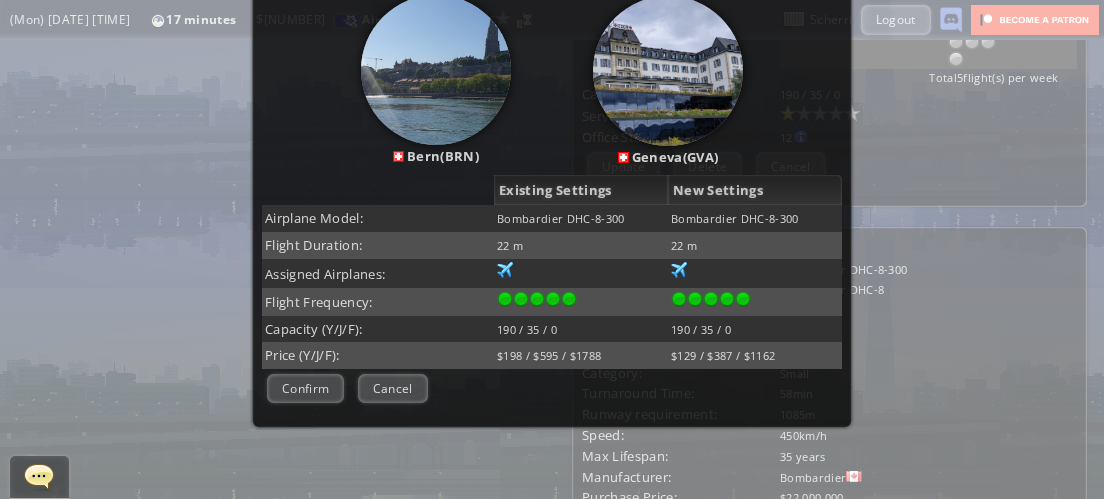 scroll, scrollTop: 299, scrollLeft: 0, axis: vertical 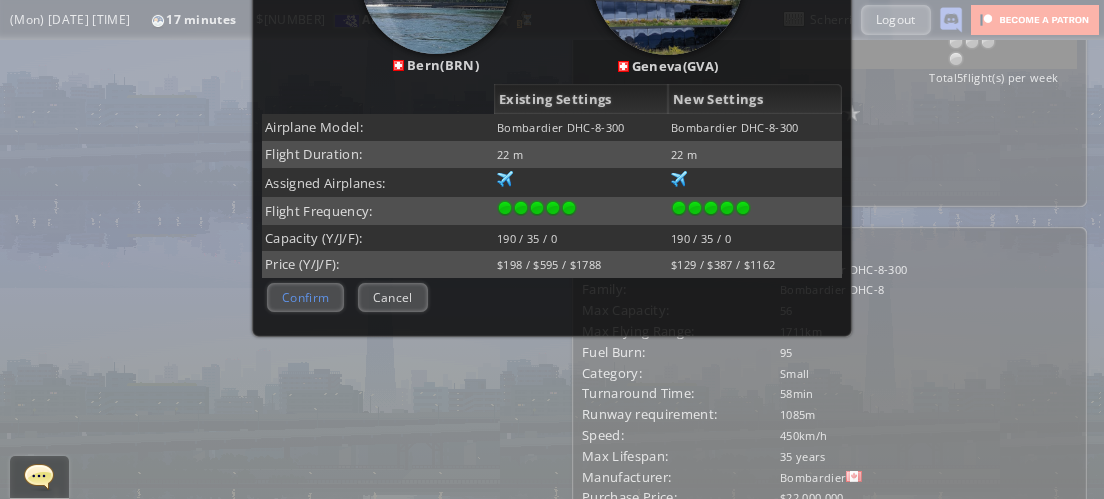 click on "Confirm" at bounding box center (305, 297) 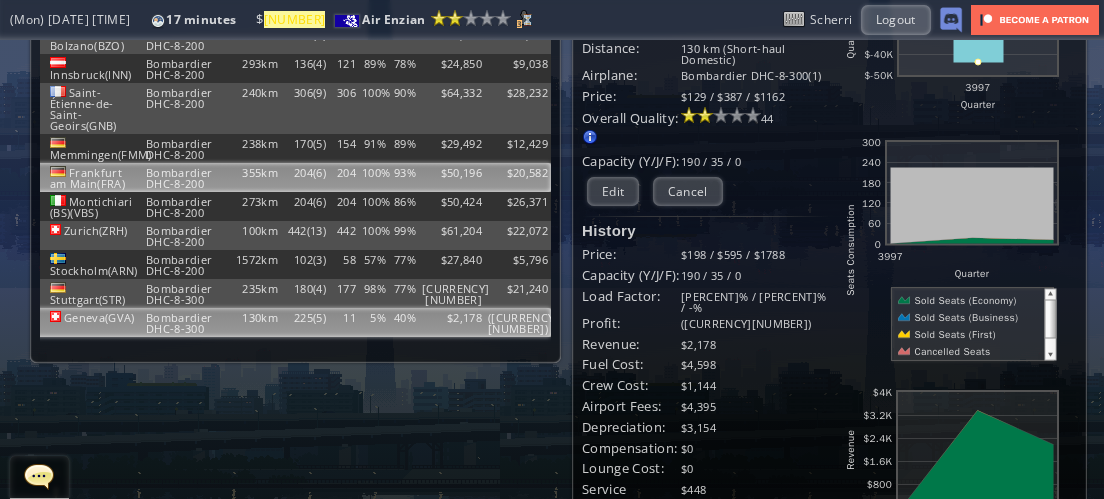 scroll, scrollTop: 0, scrollLeft: 0, axis: both 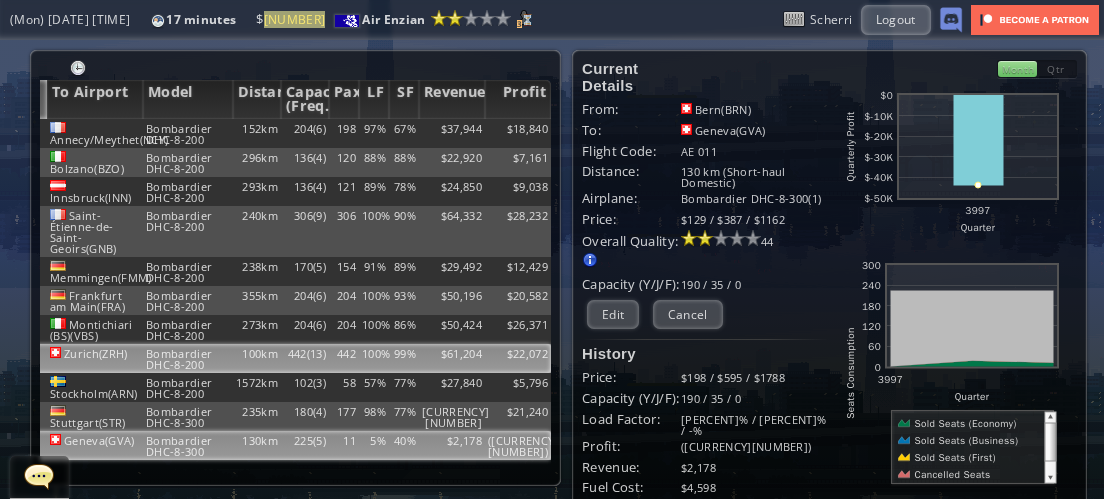 click on "442(13)" at bounding box center [305, 133] 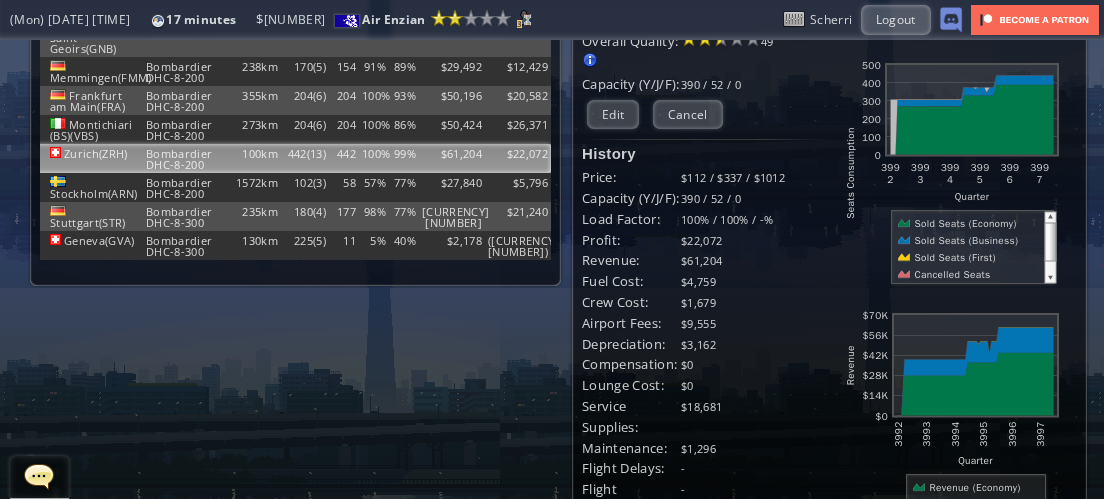 scroll, scrollTop: 100, scrollLeft: 0, axis: vertical 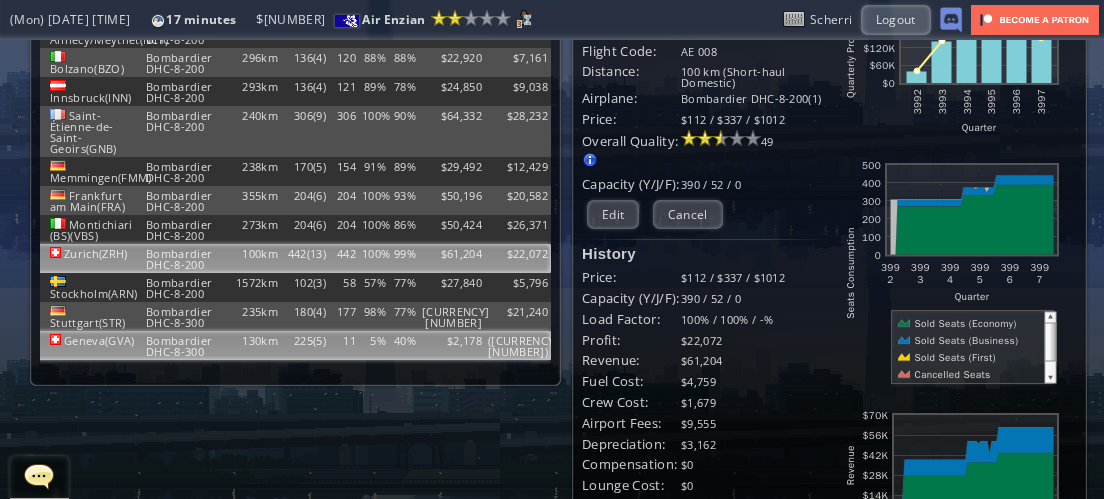 click on "225(5)" at bounding box center (305, 33) 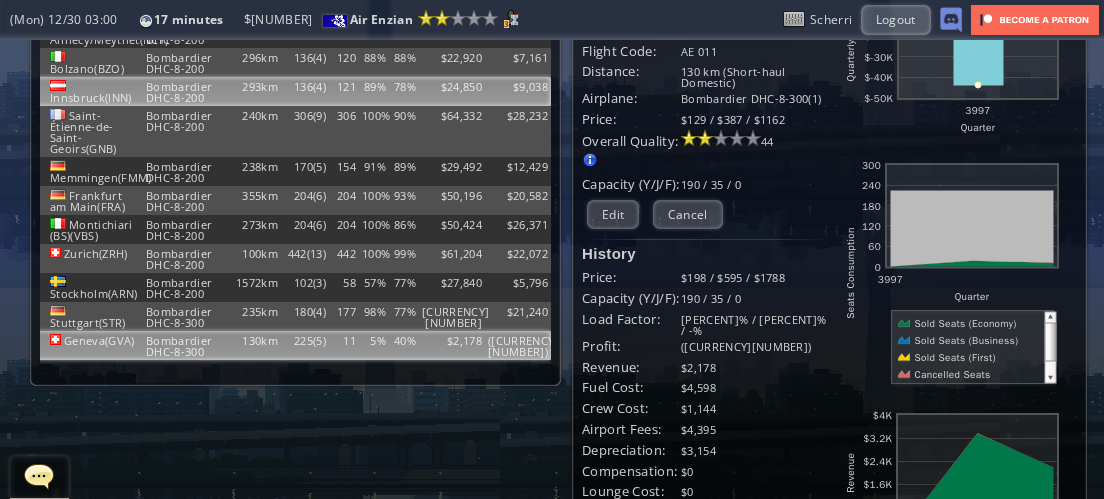 scroll, scrollTop: 0, scrollLeft: 0, axis: both 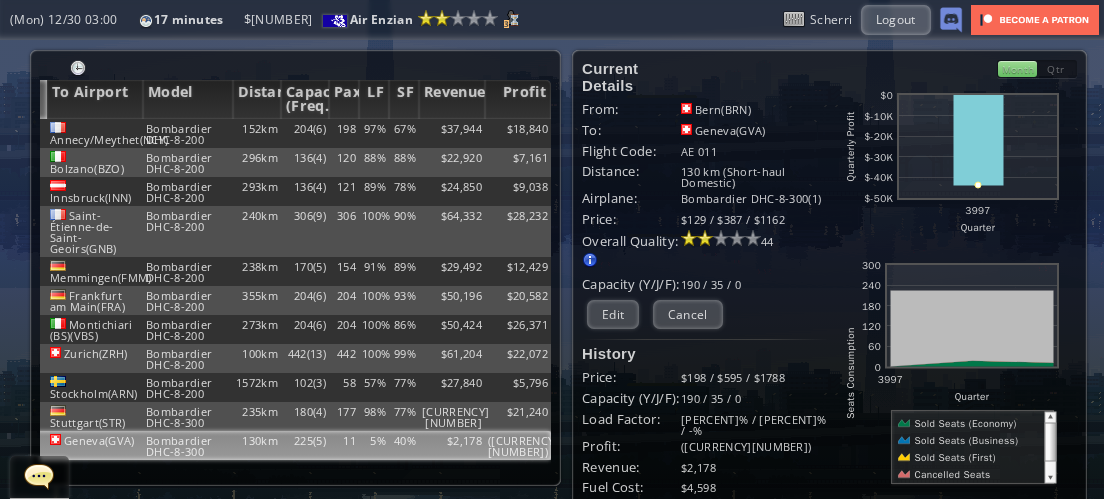 click on "From Airport
To Airport
Model
Distance
Capacity (Freq.)
Pax
LF
SF
Revenue
Profit
Bern(BRN) Annecy/Meythet(NCY) Bombardier DHC-8-200 152km 204(6) 198 97% 67% $37,944 $18,840 Bern(BRN) Bolzano(BZO) Bombardier DHC-8-200 296km 136(4) 120 88% 88% $22,920 $7,161 Bern(BRN) Innsbruck(INN) Bombardier DHC-8-200 293km 136(4) 121 89% 78% $24,850 $9,038 Bern(BRN) Saint-Étienne-de-Saint-Geoirs(GNB) Bombardier DHC-8-200 240km 306(9) 306 100% 90% $64,332 $28,232 Bern(BRN) Memmingen(FMM) Bombardier DHC-8-200 238km 170(5) 154 91% 89% $29,492 $12,429 Bern(BRN) 355km" at bounding box center [291, 269] 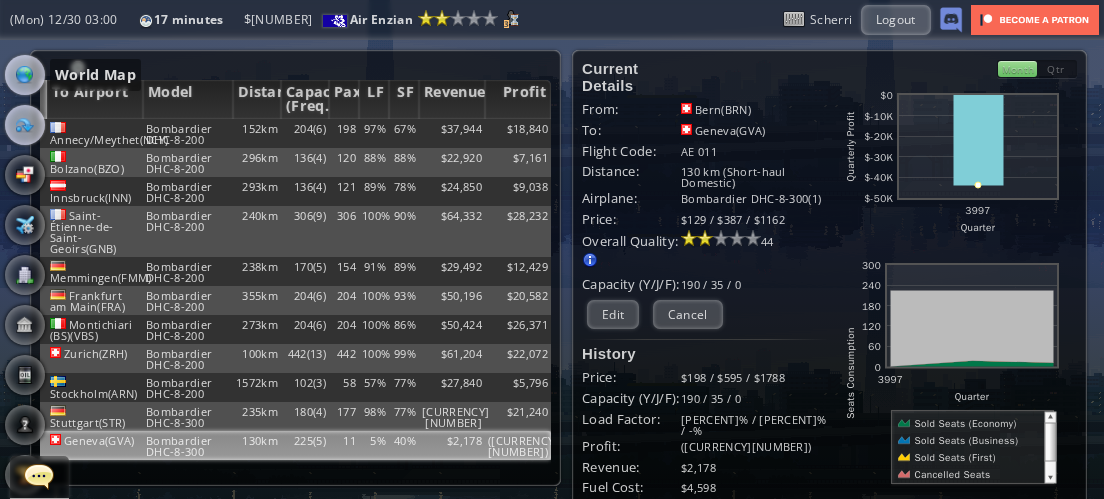 click at bounding box center (25, 75) 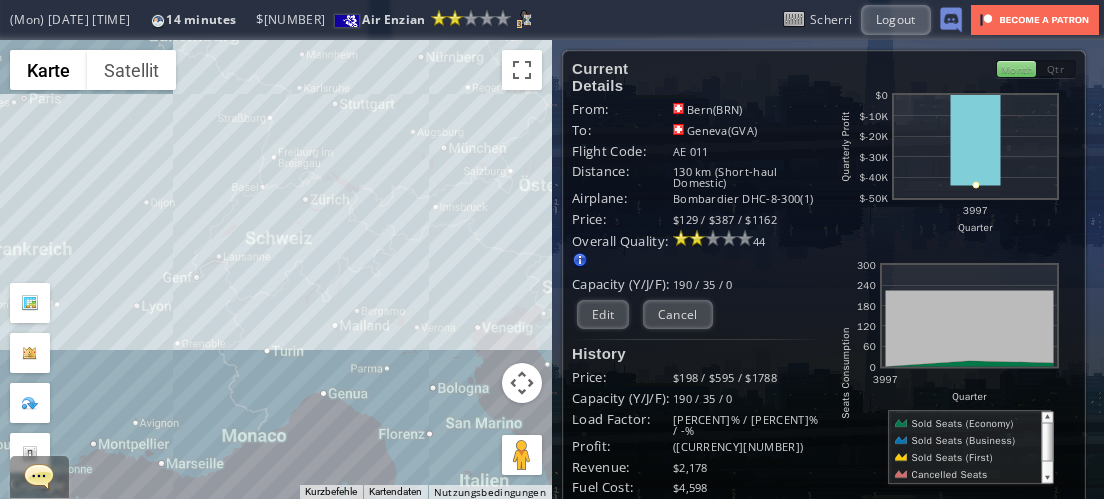 drag, startPoint x: 400, startPoint y: 205, endPoint x: 414, endPoint y: 63, distance: 142.68848 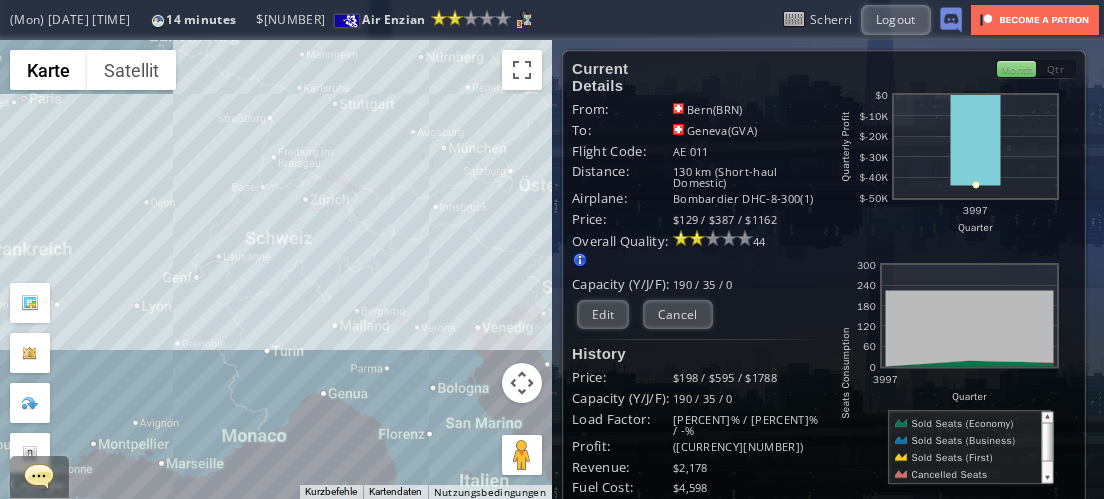 click on "Um von einem Element zum anderen zu gelangen, drückst du die Pfeiltasten entsprechend." at bounding box center (276, 269) 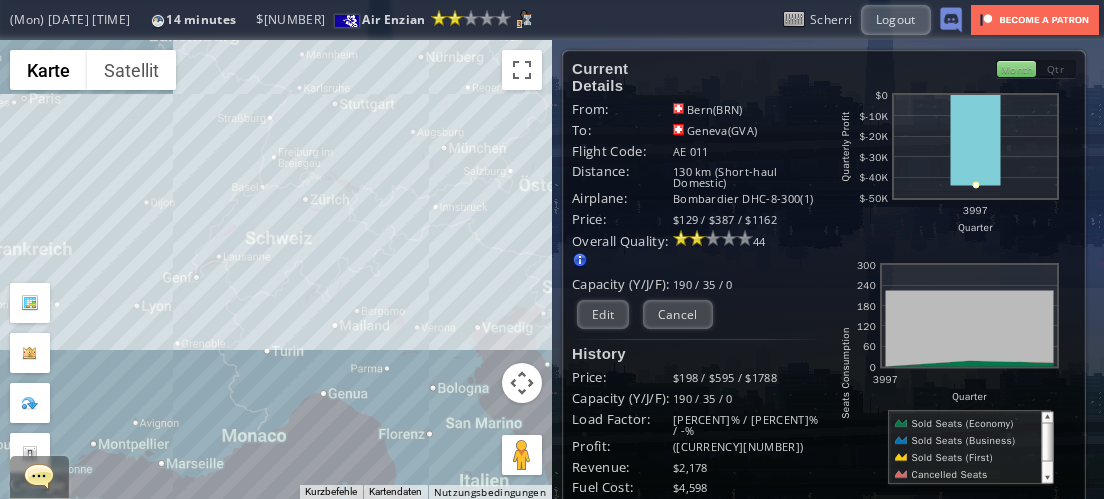 click at bounding box center (39, 476) 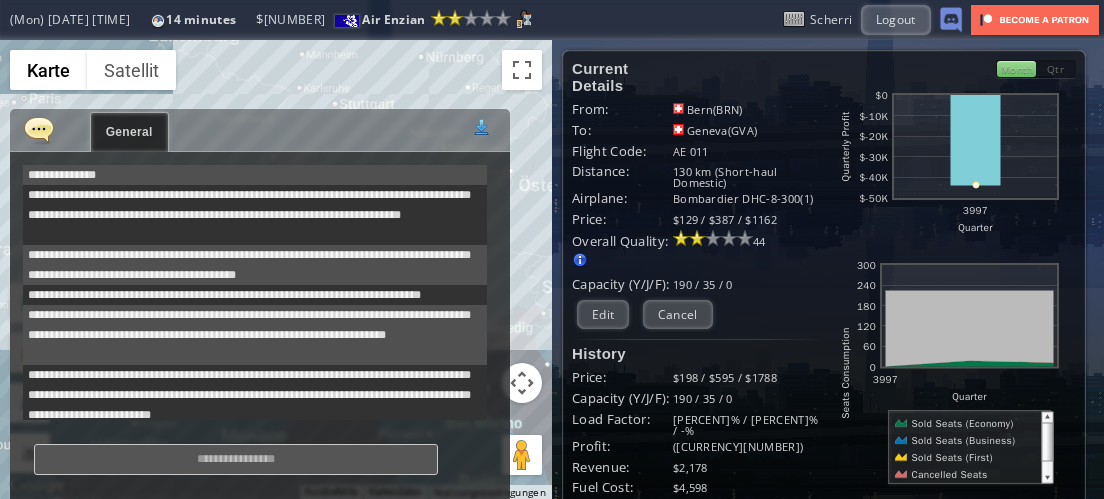 scroll, scrollTop: 618, scrollLeft: 0, axis: vertical 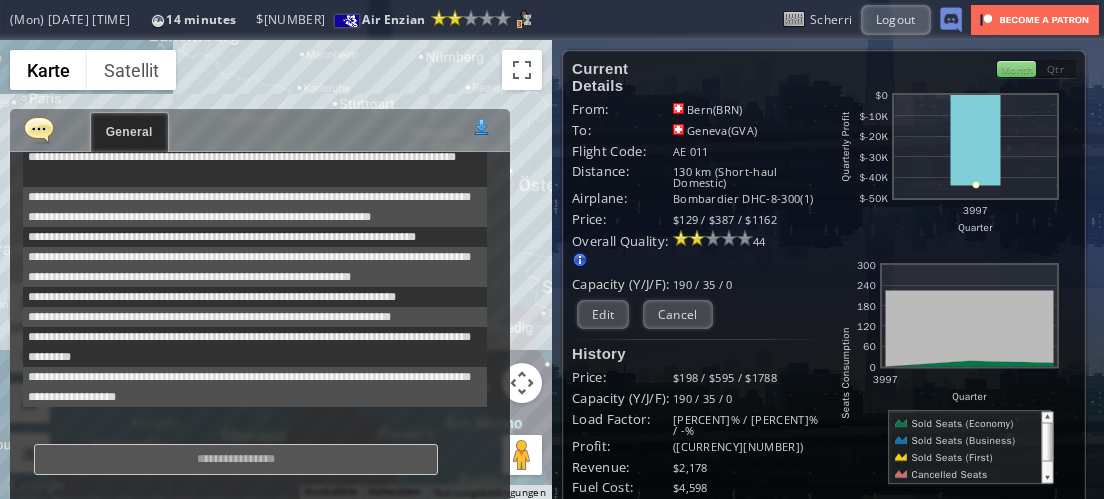 click at bounding box center [39, 129] 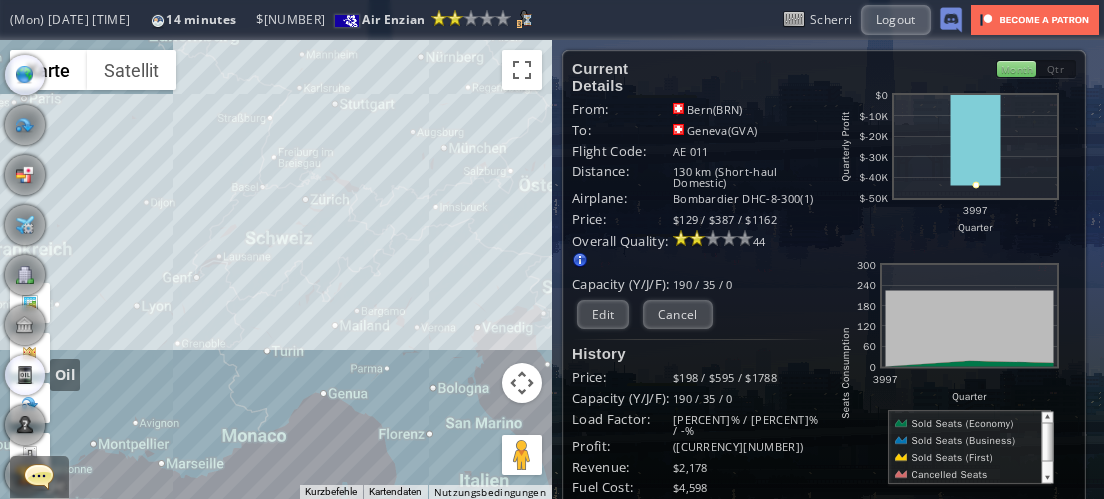 click at bounding box center [25, 375] 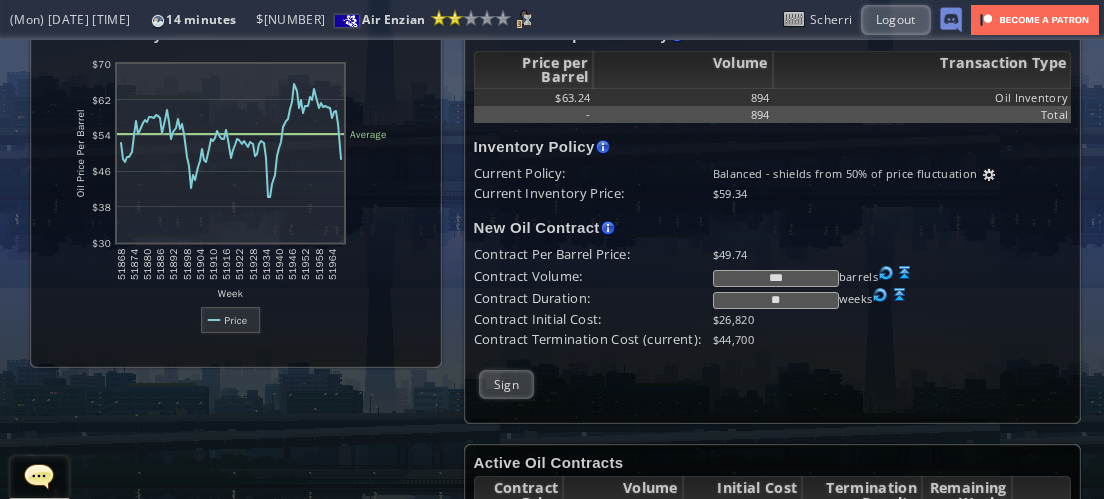 scroll, scrollTop: 0, scrollLeft: 0, axis: both 